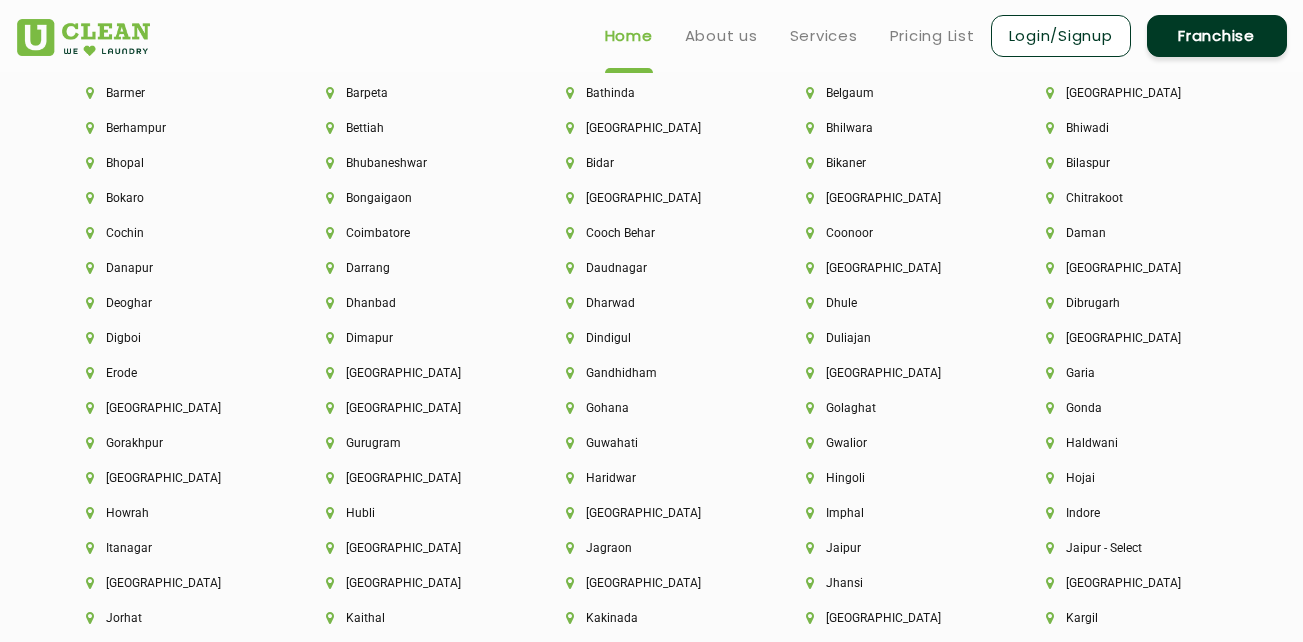 scroll, scrollTop: 4380, scrollLeft: 0, axis: vertical 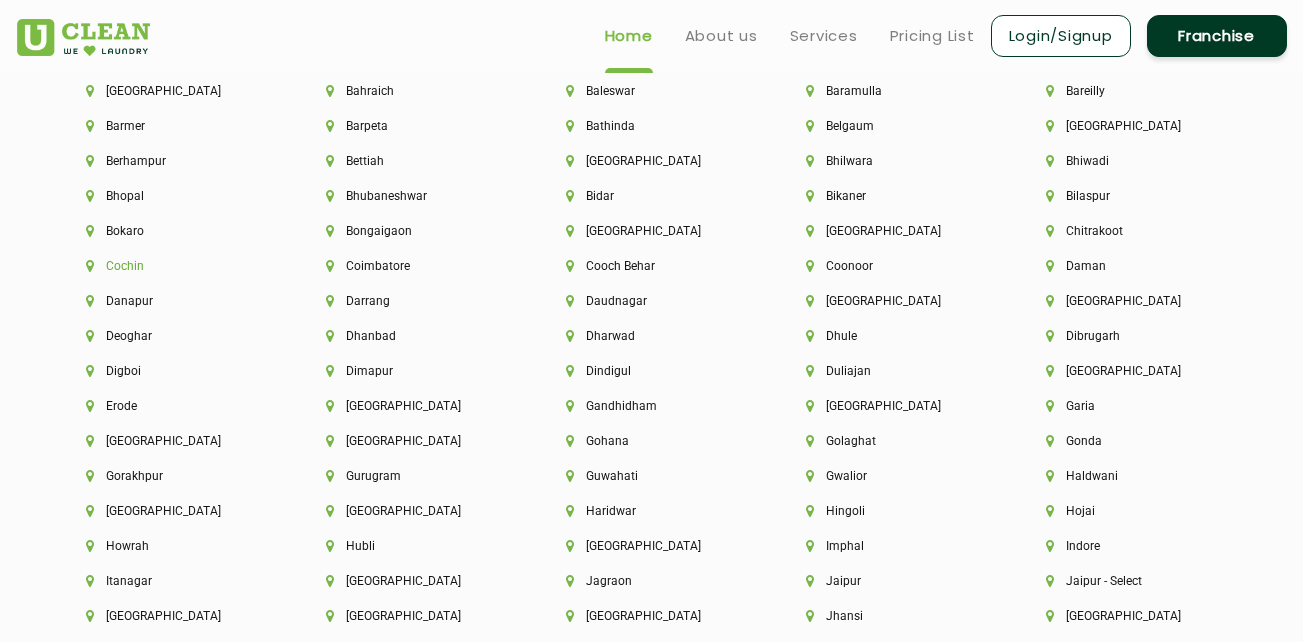 click on "Cochin" 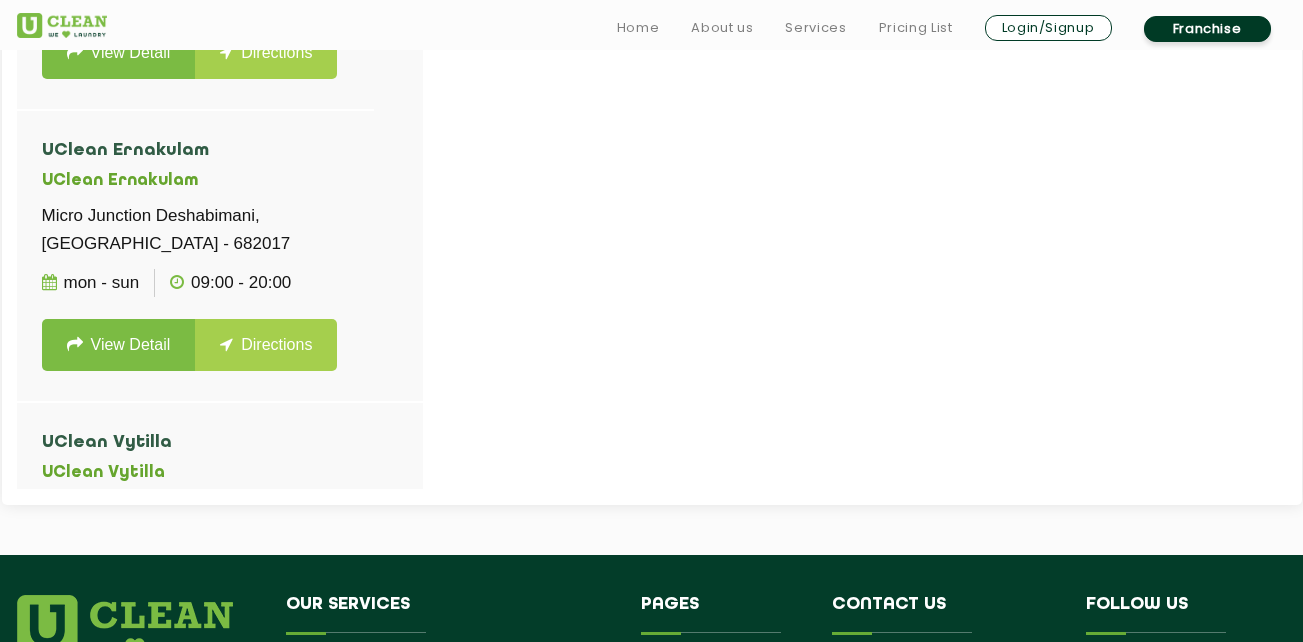 scroll, scrollTop: 800, scrollLeft: 0, axis: vertical 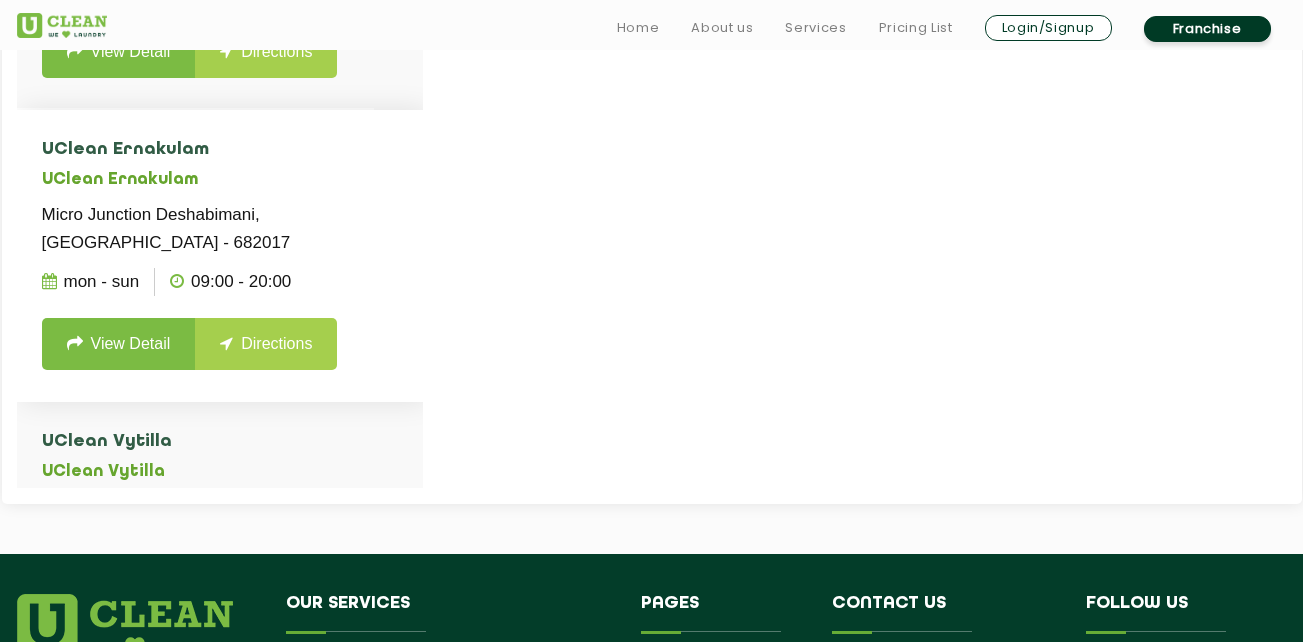 drag, startPoint x: 147, startPoint y: 280, endPoint x: 358, endPoint y: 297, distance: 211.68373 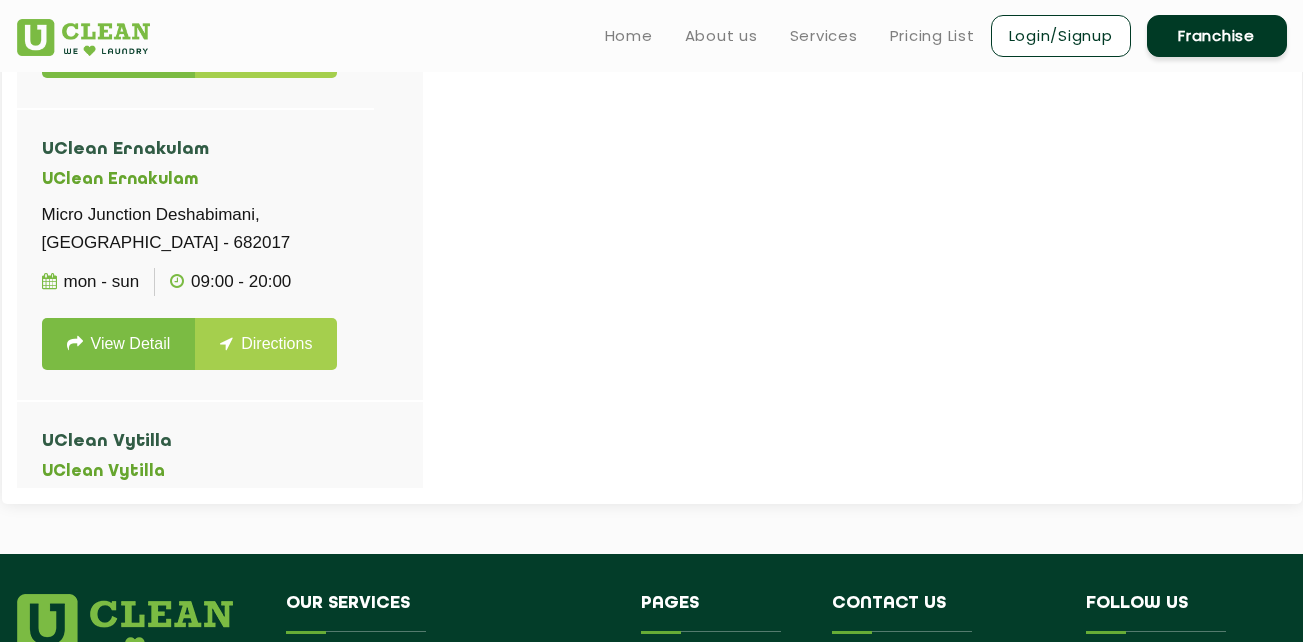 scroll, scrollTop: 700, scrollLeft: 0, axis: vertical 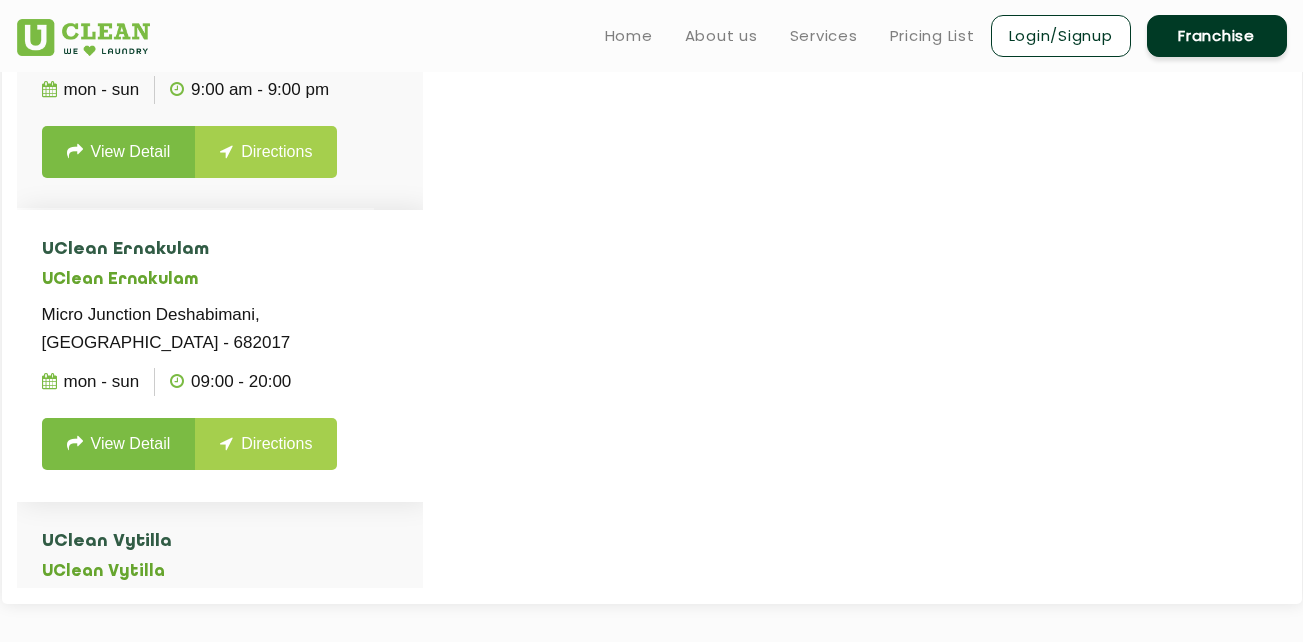 click on "View Detail" 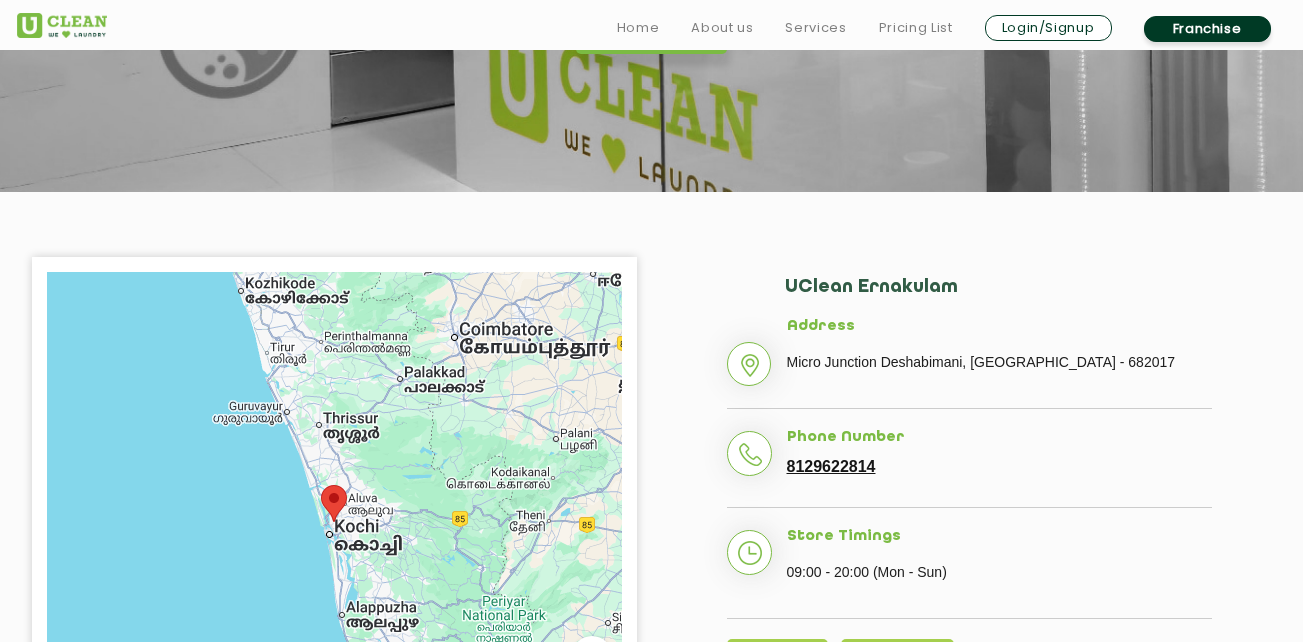 scroll, scrollTop: 400, scrollLeft: 0, axis: vertical 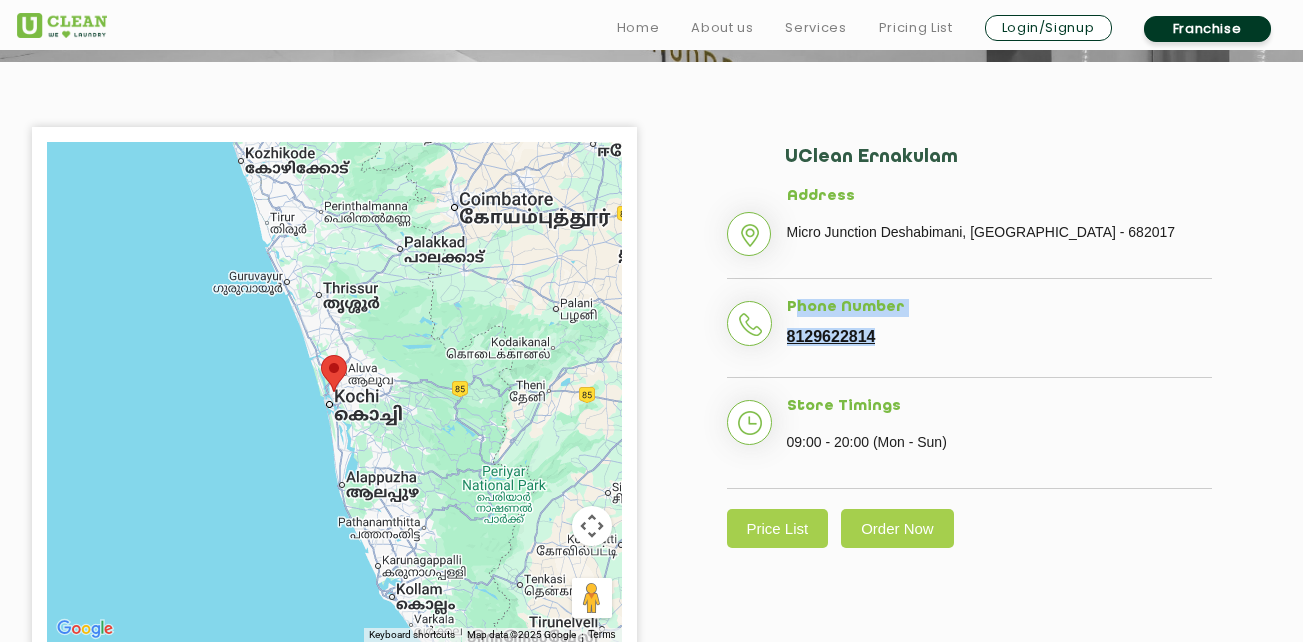 drag, startPoint x: 827, startPoint y: 340, endPoint x: 910, endPoint y: 365, distance: 86.683334 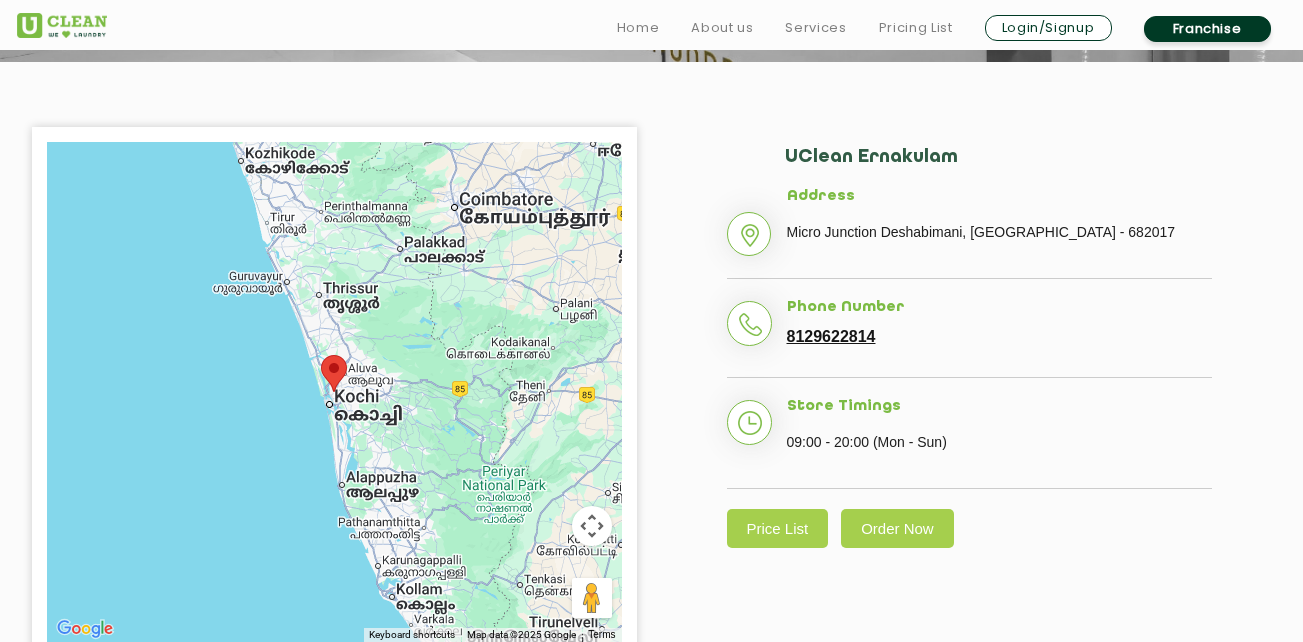click on "UClean Ernakulam Address [GEOGRAPHIC_DATA] - 682017 Phone Number 8129622814 Store Timings 09:00 - 20:00 (Mon - Sun) Price List Order Now" 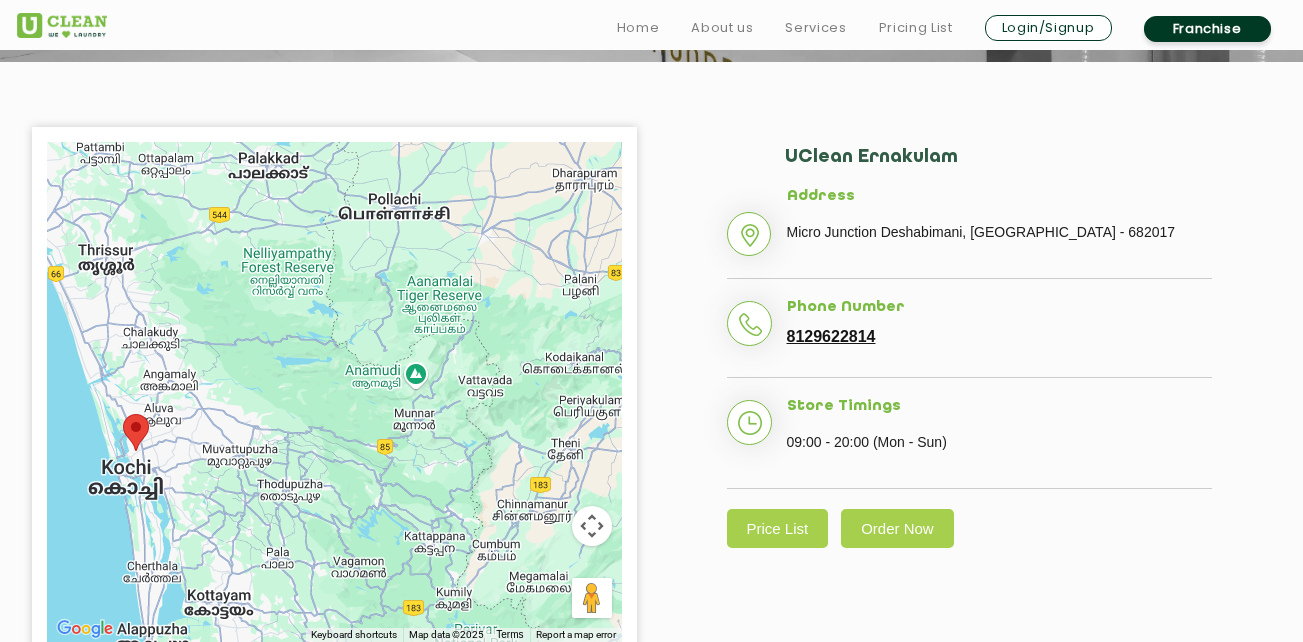 click on "UClean Ernakulam Address [GEOGRAPHIC_DATA] - 682017 Phone Number 8129622814 Store Timings 09:00 - 20:00 (Mon - Sun) Price List Order Now" 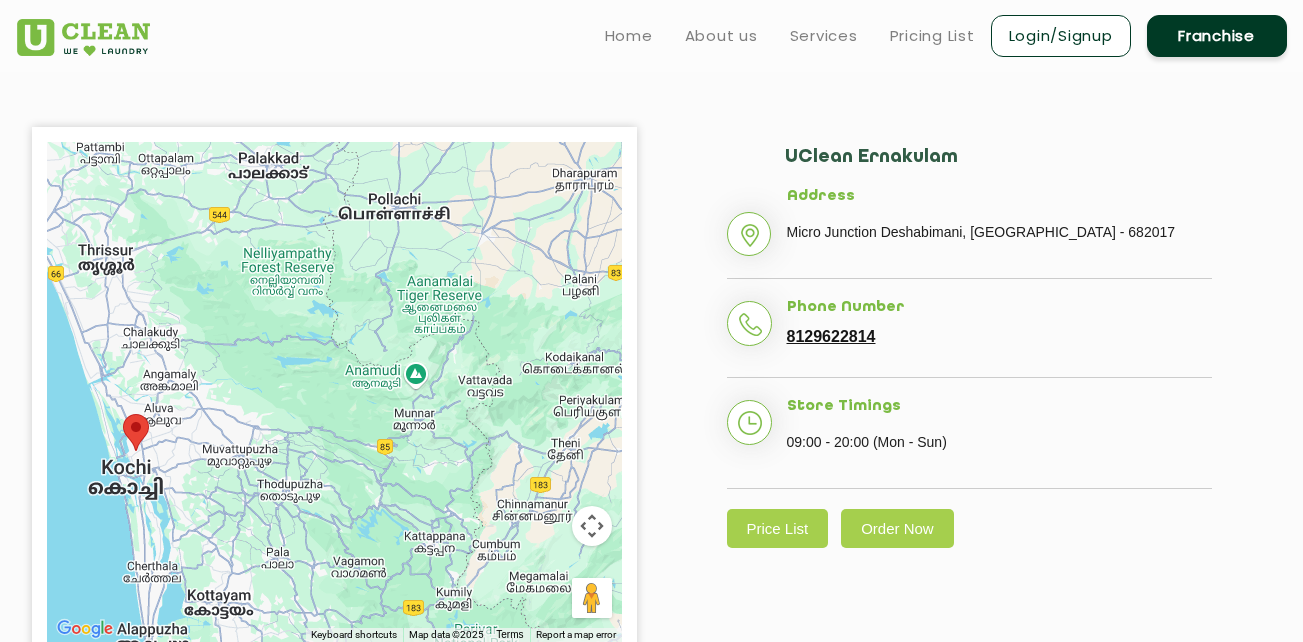 scroll, scrollTop: 0, scrollLeft: 0, axis: both 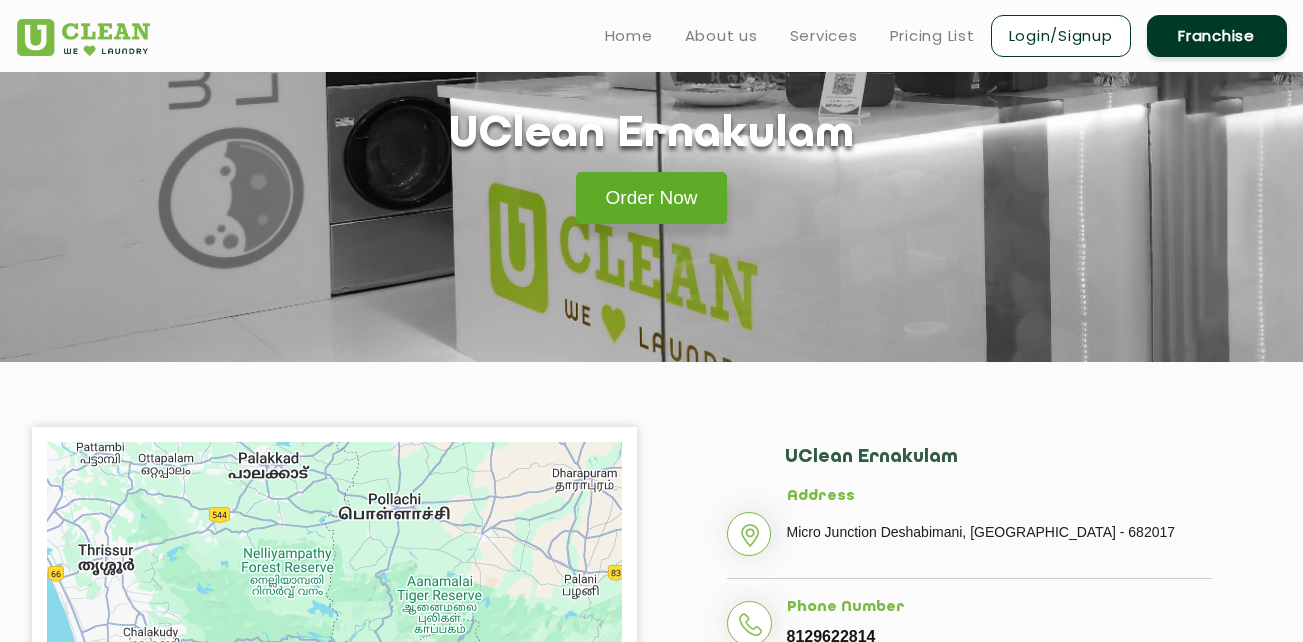 click on "Order Now" 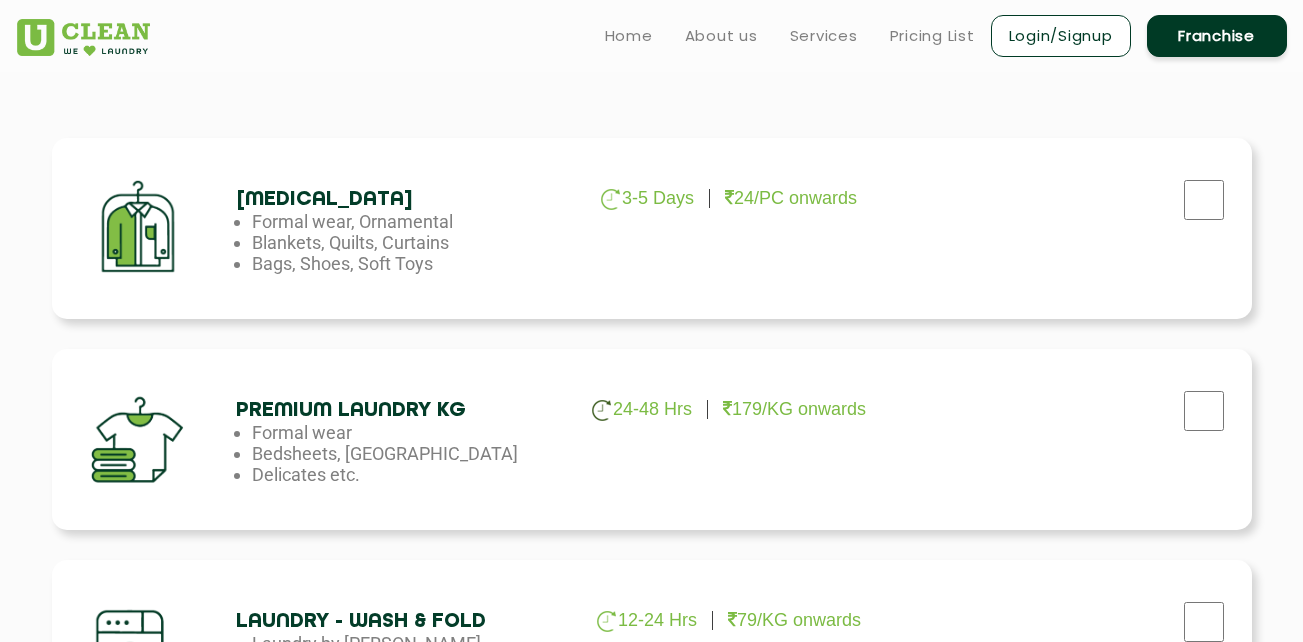 scroll, scrollTop: 600, scrollLeft: 0, axis: vertical 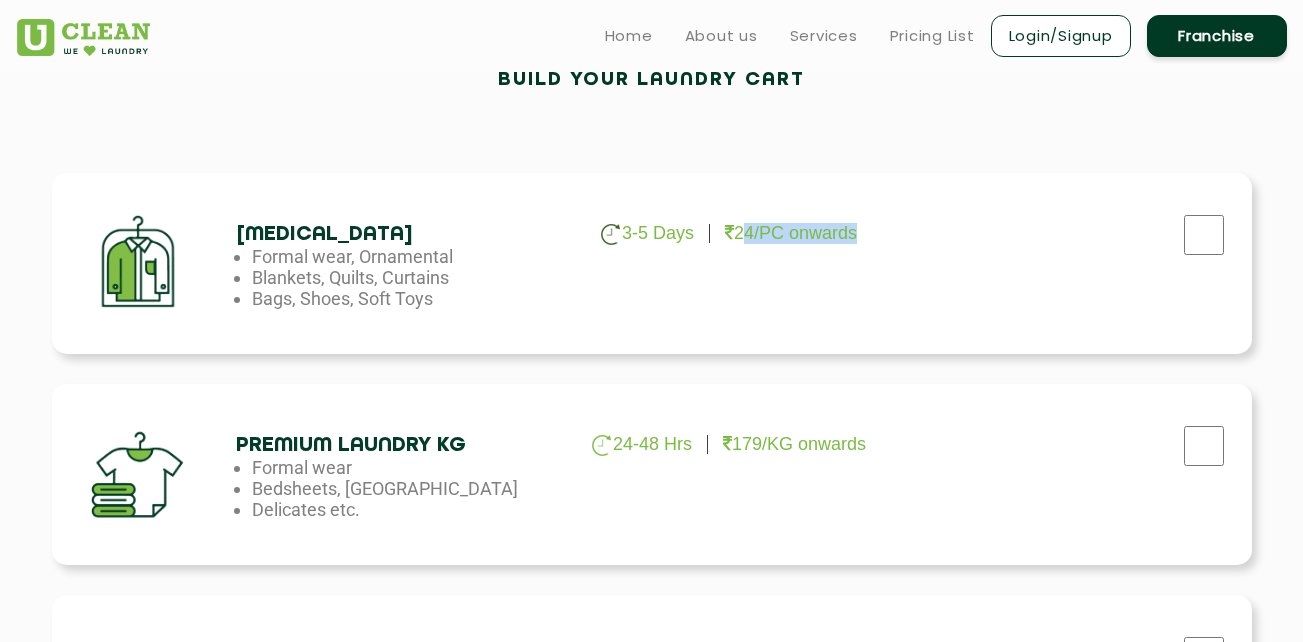 drag, startPoint x: 742, startPoint y: 229, endPoint x: 869, endPoint y: 230, distance: 127.00394 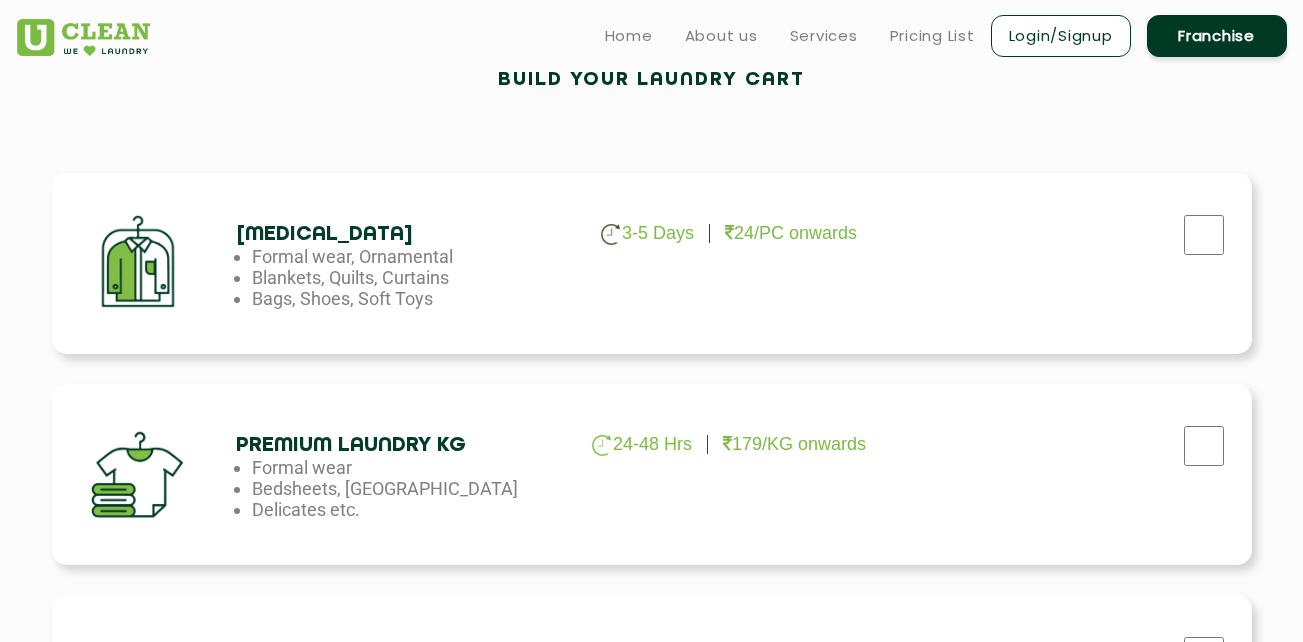 drag, startPoint x: 869, startPoint y: 230, endPoint x: 646, endPoint y: 301, distance: 234.0299 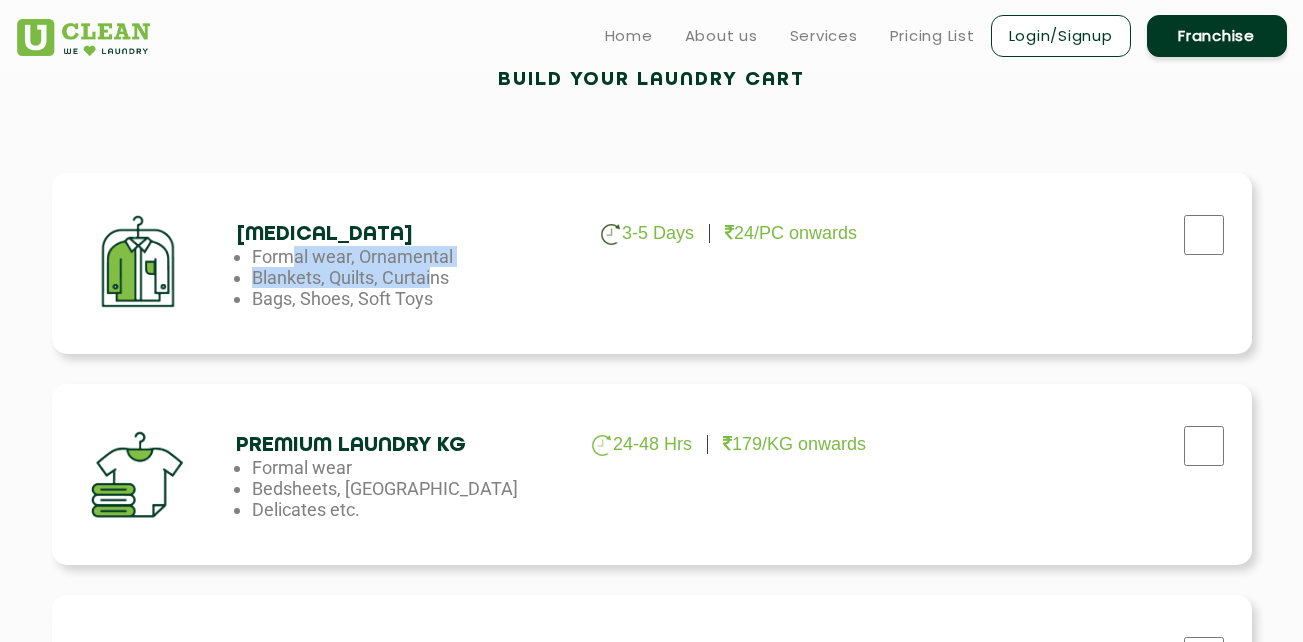 drag, startPoint x: 278, startPoint y: 261, endPoint x: 427, endPoint y: 289, distance: 151.60805 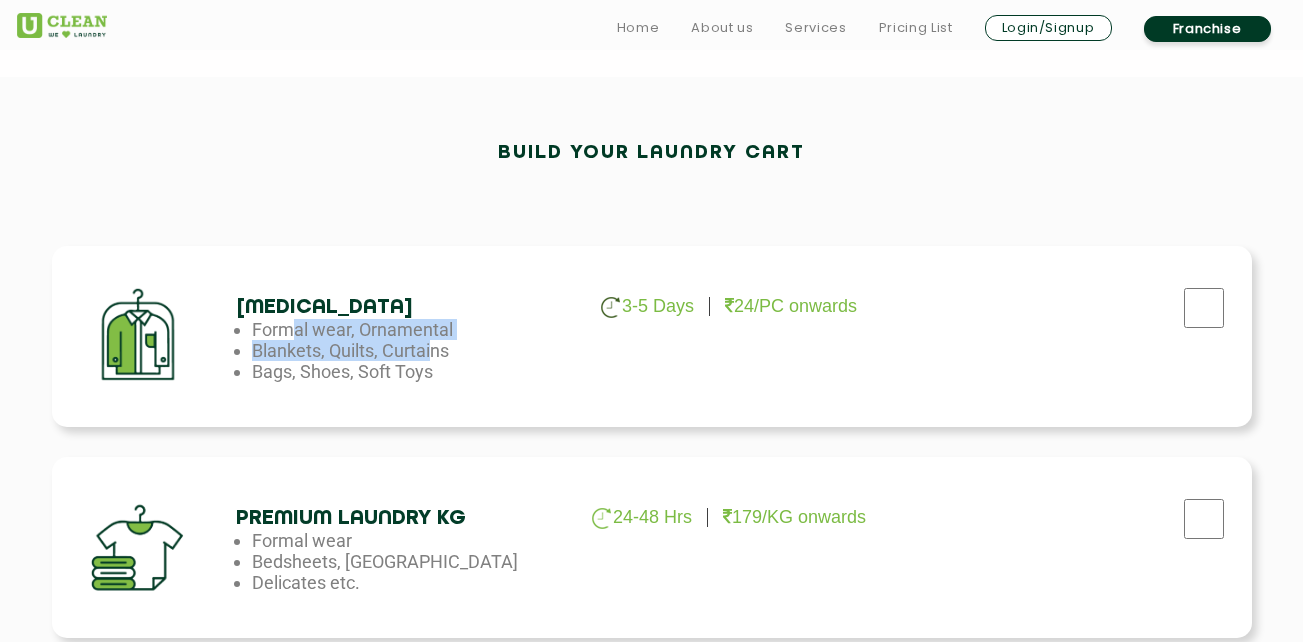 scroll, scrollTop: 600, scrollLeft: 0, axis: vertical 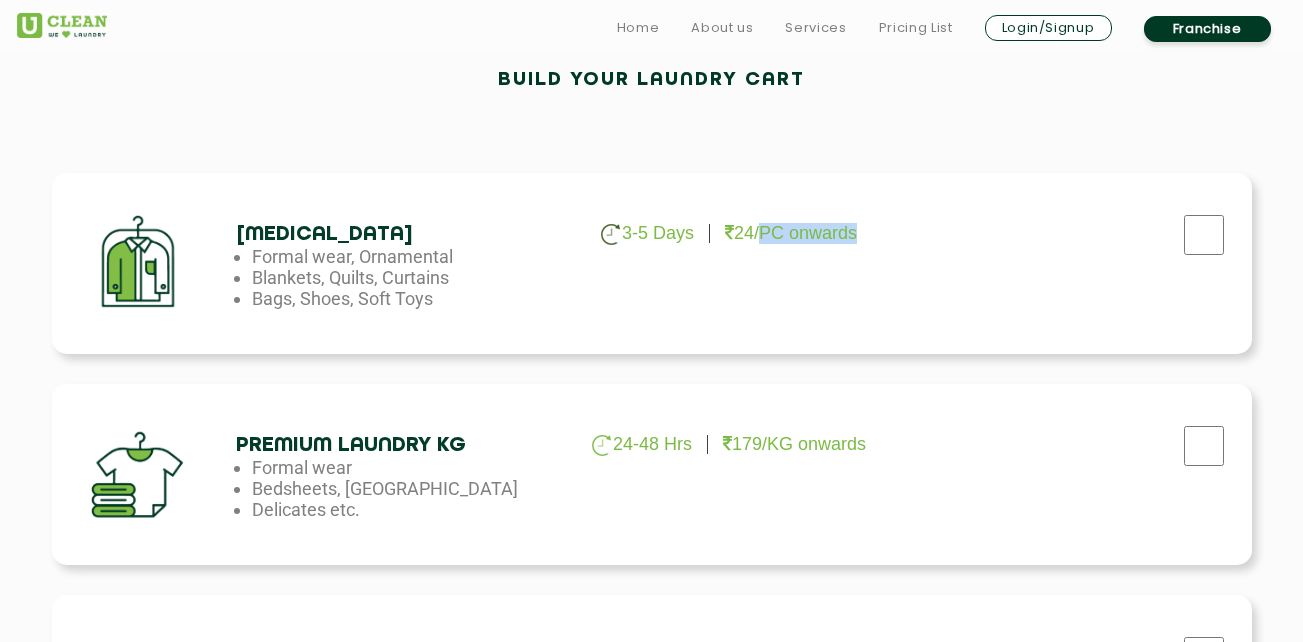 drag, startPoint x: 866, startPoint y: 230, endPoint x: 763, endPoint y: 242, distance: 103.69667 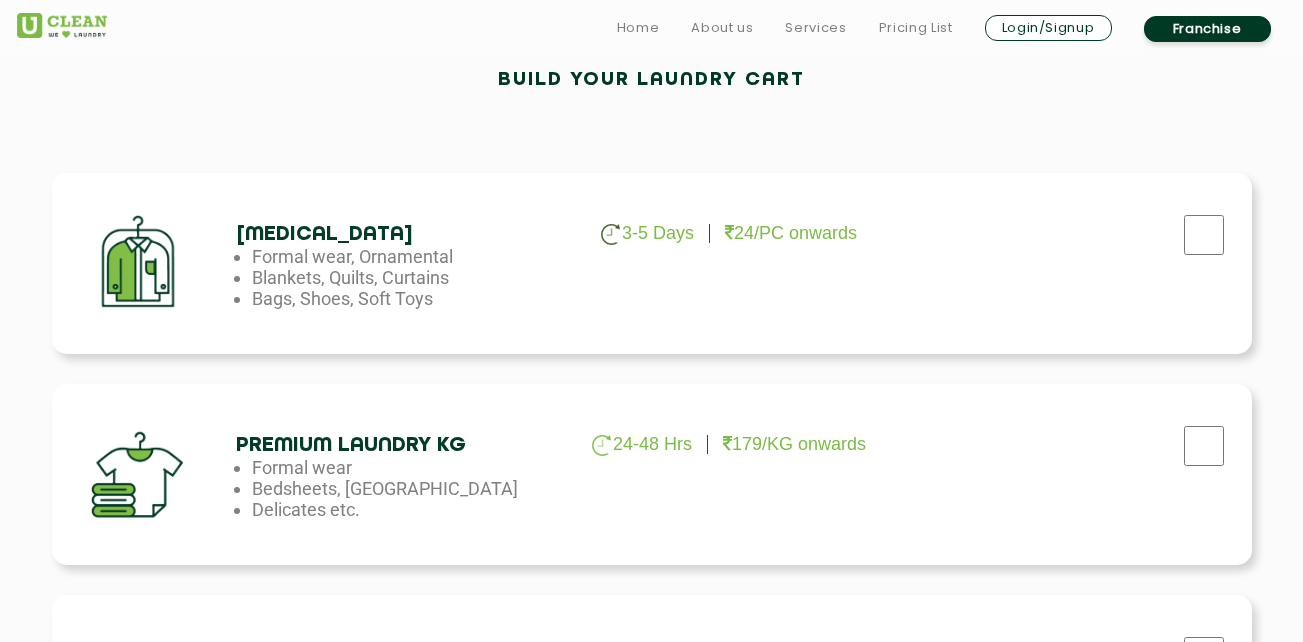 drag, startPoint x: 763, startPoint y: 242, endPoint x: 763, endPoint y: 307, distance: 65 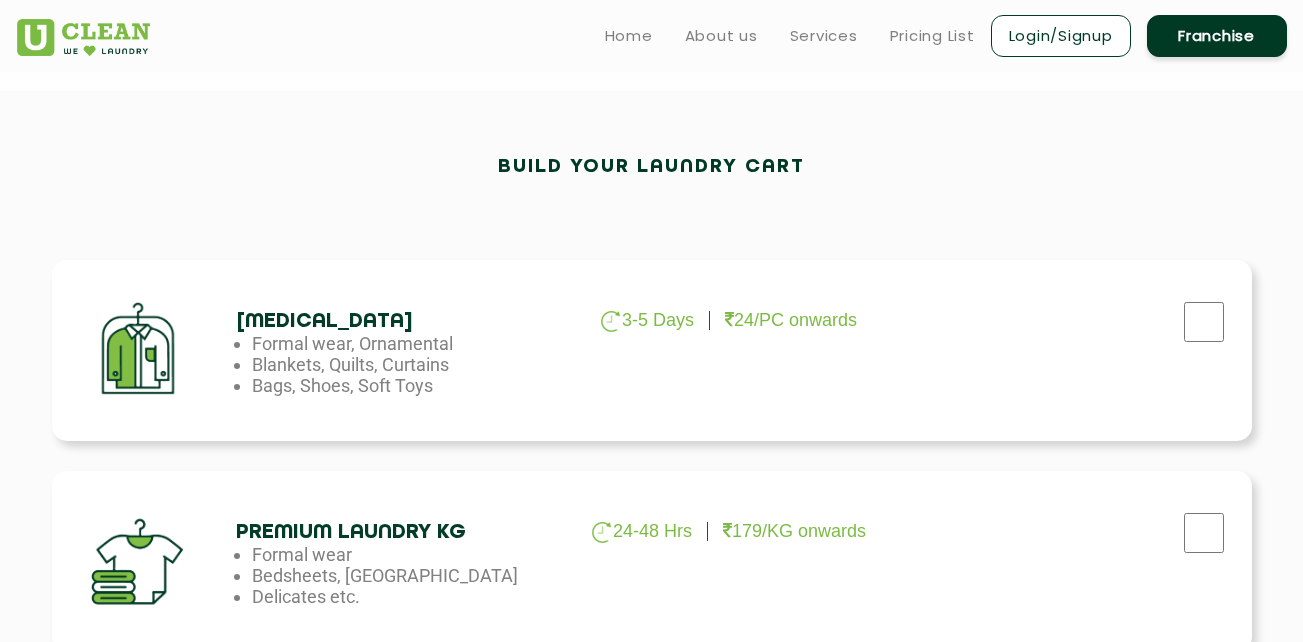 scroll, scrollTop: 300, scrollLeft: 0, axis: vertical 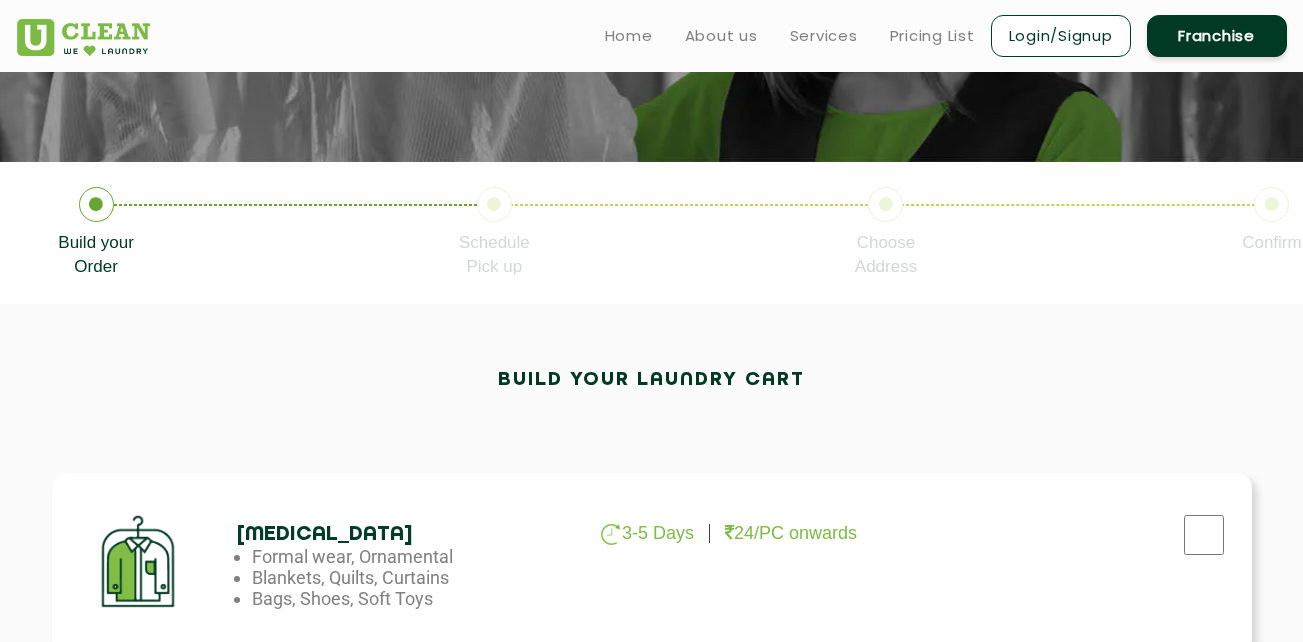 drag, startPoint x: 488, startPoint y: 246, endPoint x: 543, endPoint y: 261, distance: 57.00877 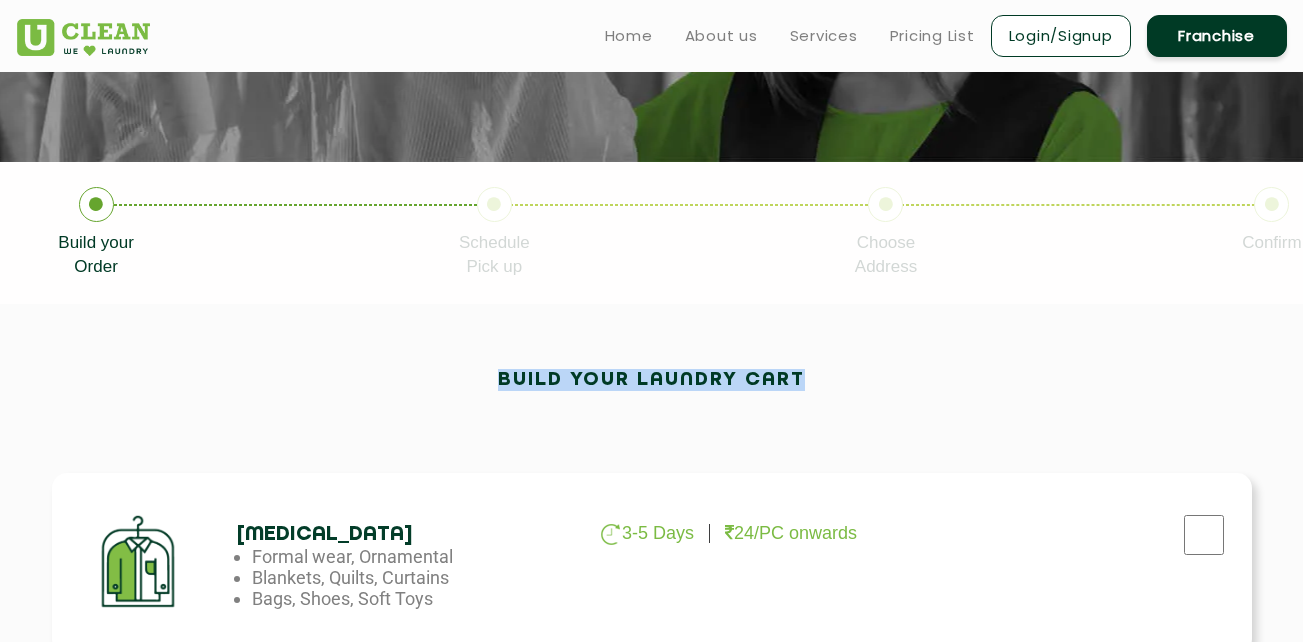 drag, startPoint x: 471, startPoint y: 366, endPoint x: 834, endPoint y: 392, distance: 363.92993 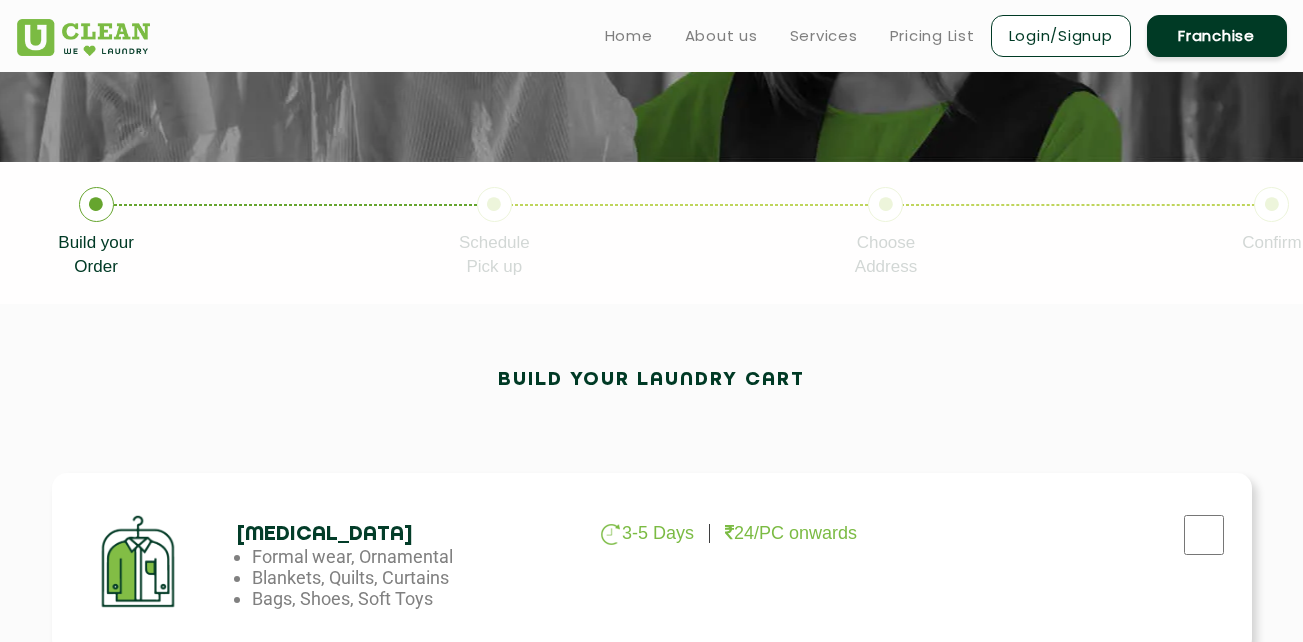 scroll, scrollTop: 0, scrollLeft: 0, axis: both 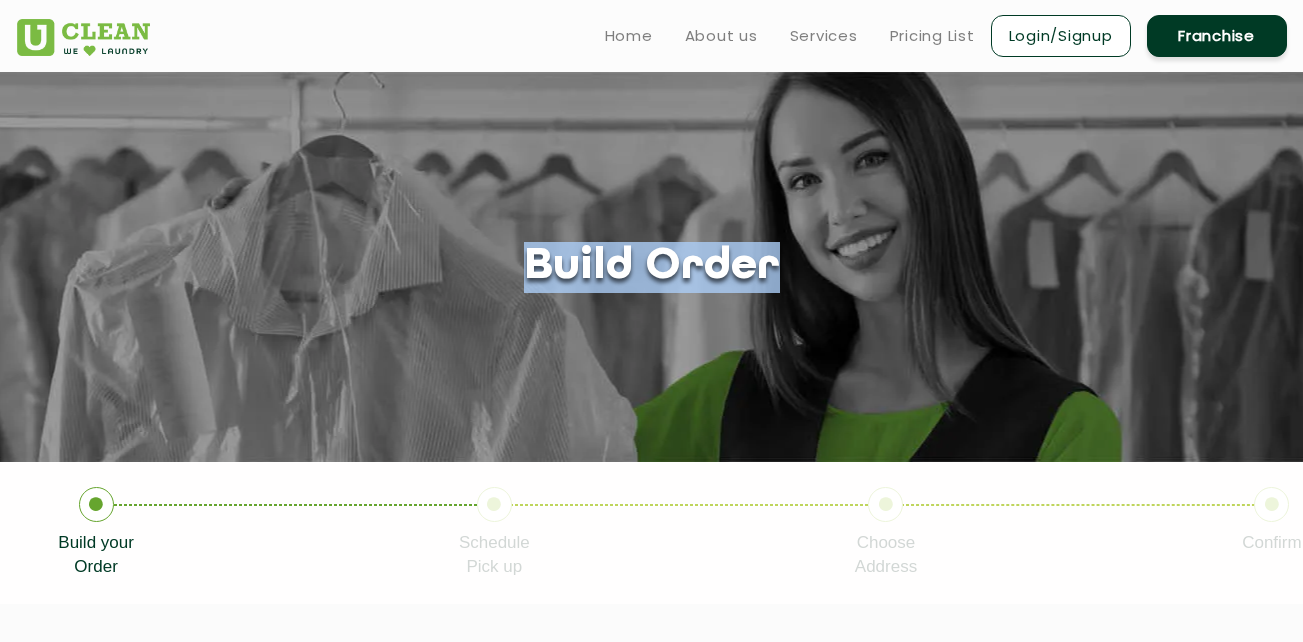 drag, startPoint x: 527, startPoint y: 259, endPoint x: 771, endPoint y: 268, distance: 244.16592 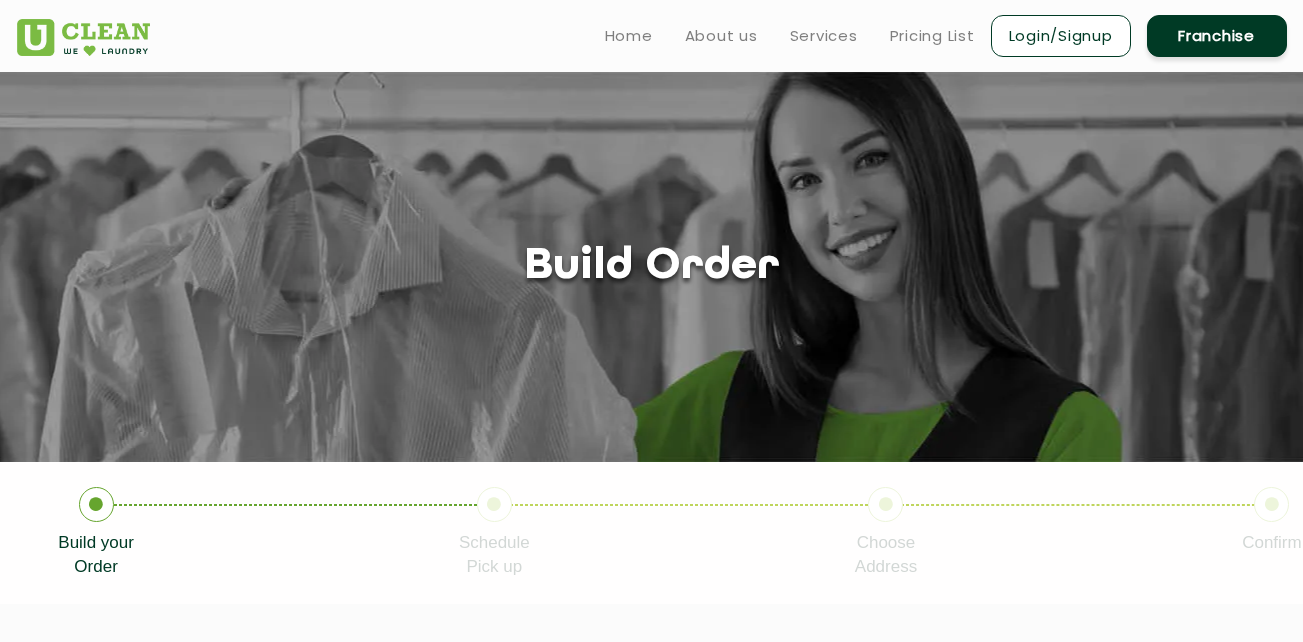 click on "Home  About us Services  Pricing List Login/Signup Franchise" at bounding box center (652, 32) 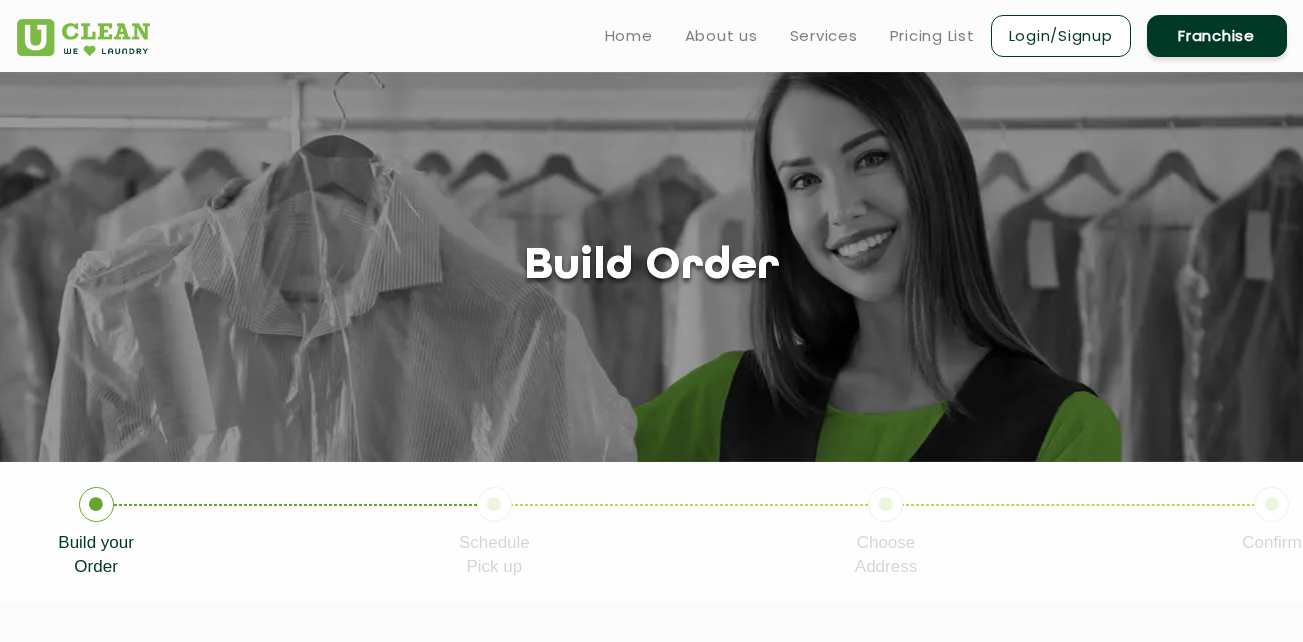 drag, startPoint x: 1137, startPoint y: 71, endPoint x: 1161, endPoint y: 47, distance: 33.941124 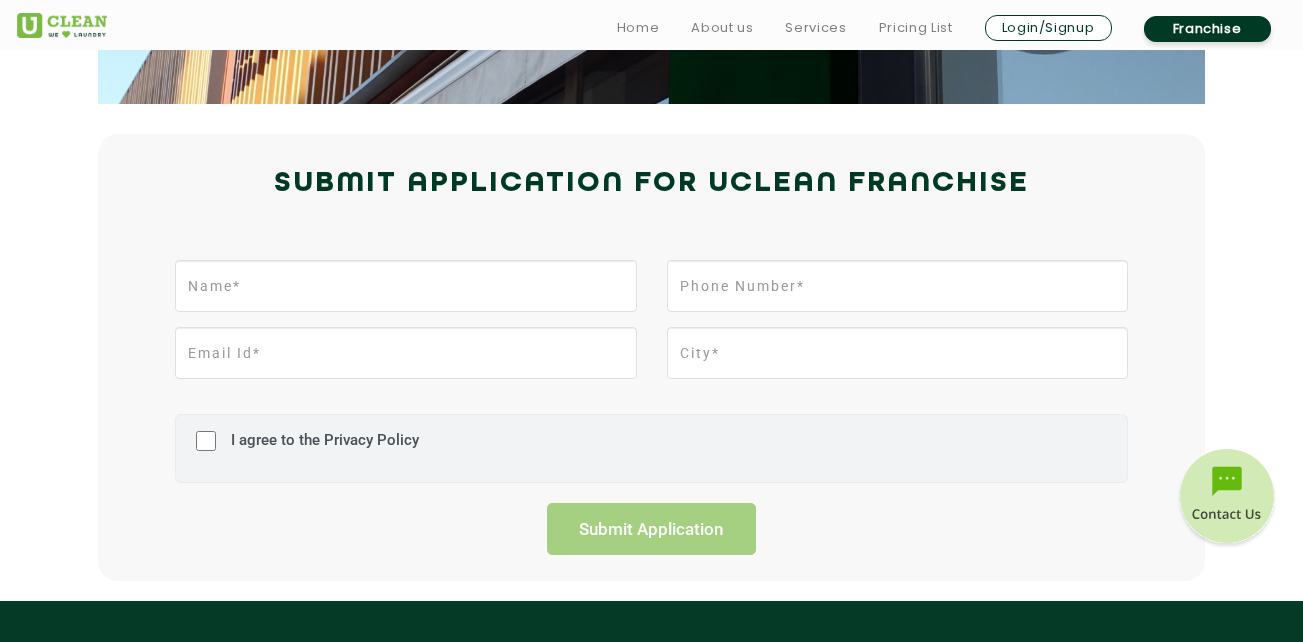 scroll, scrollTop: 500, scrollLeft: 0, axis: vertical 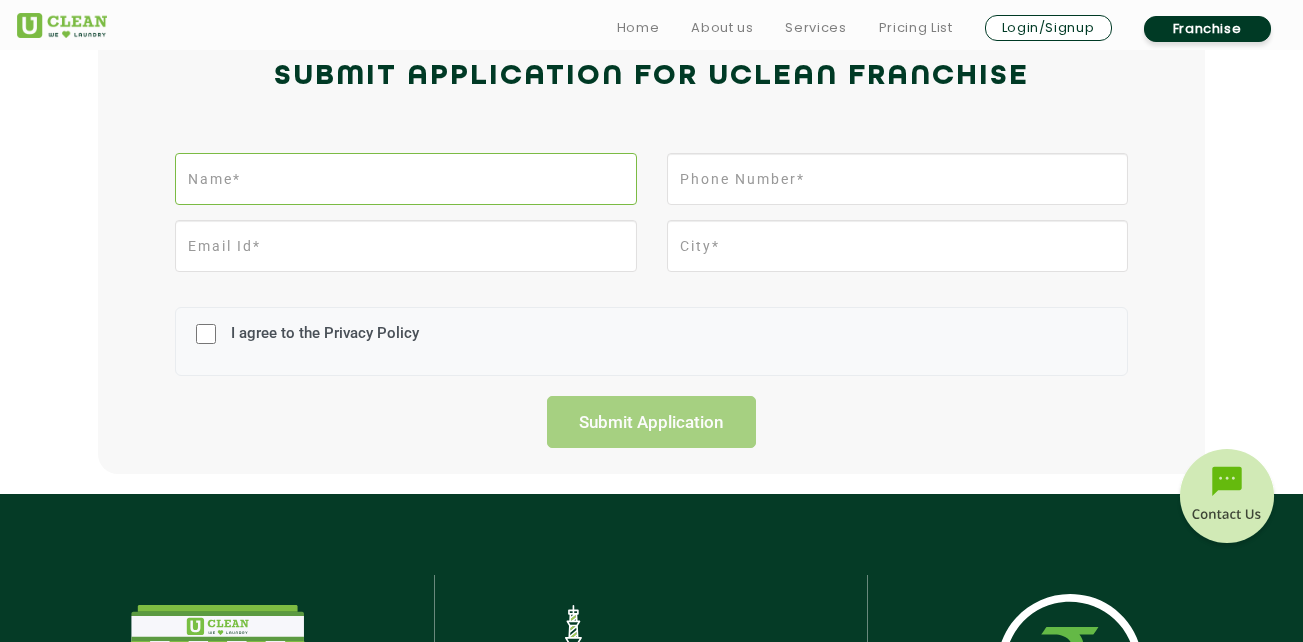 click at bounding box center [405, 179] 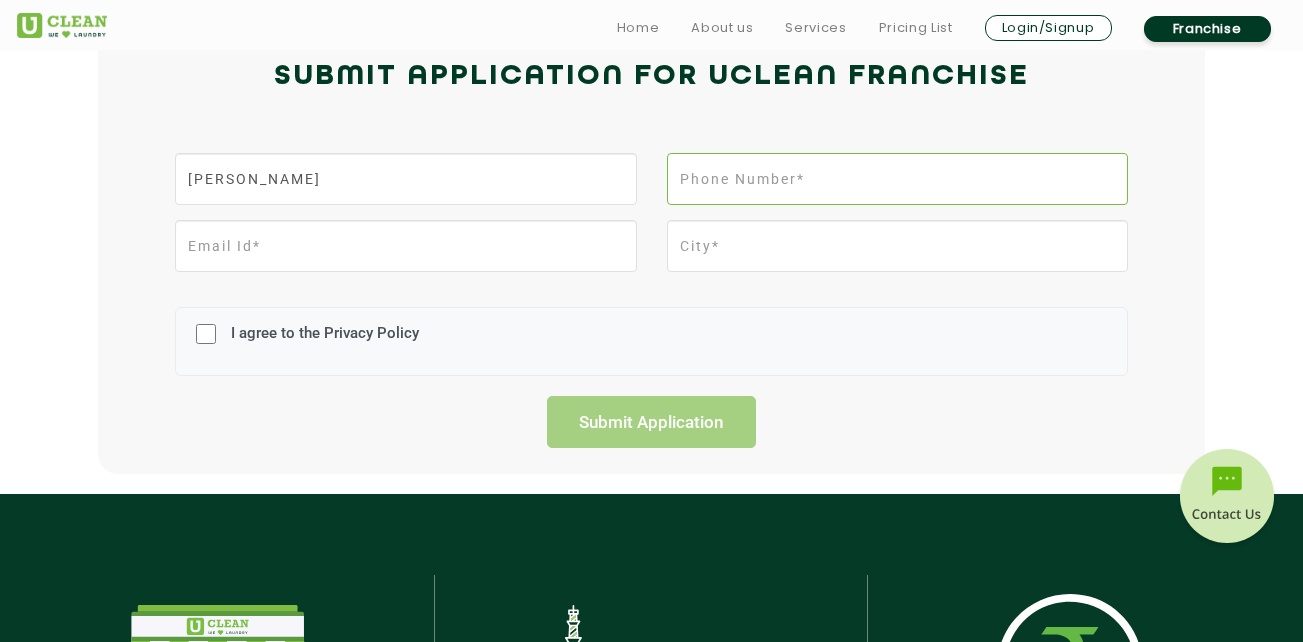 type on "09526738986" 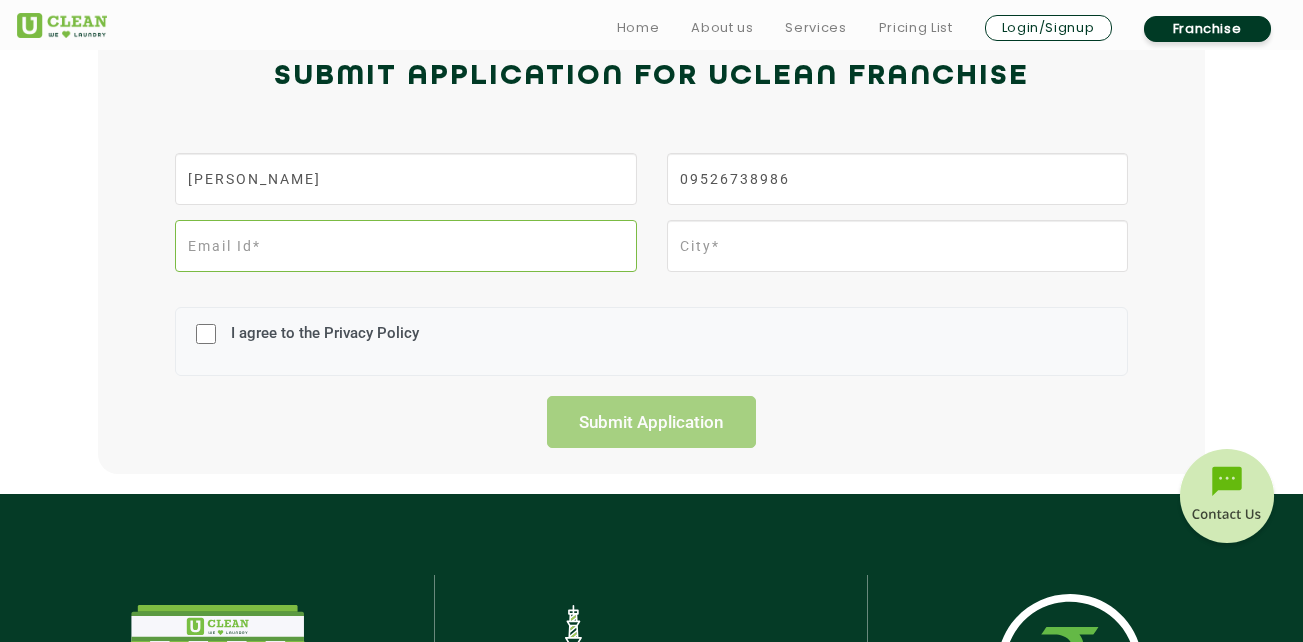 type on "[EMAIL_ADDRESS][DOMAIN_NAME]" 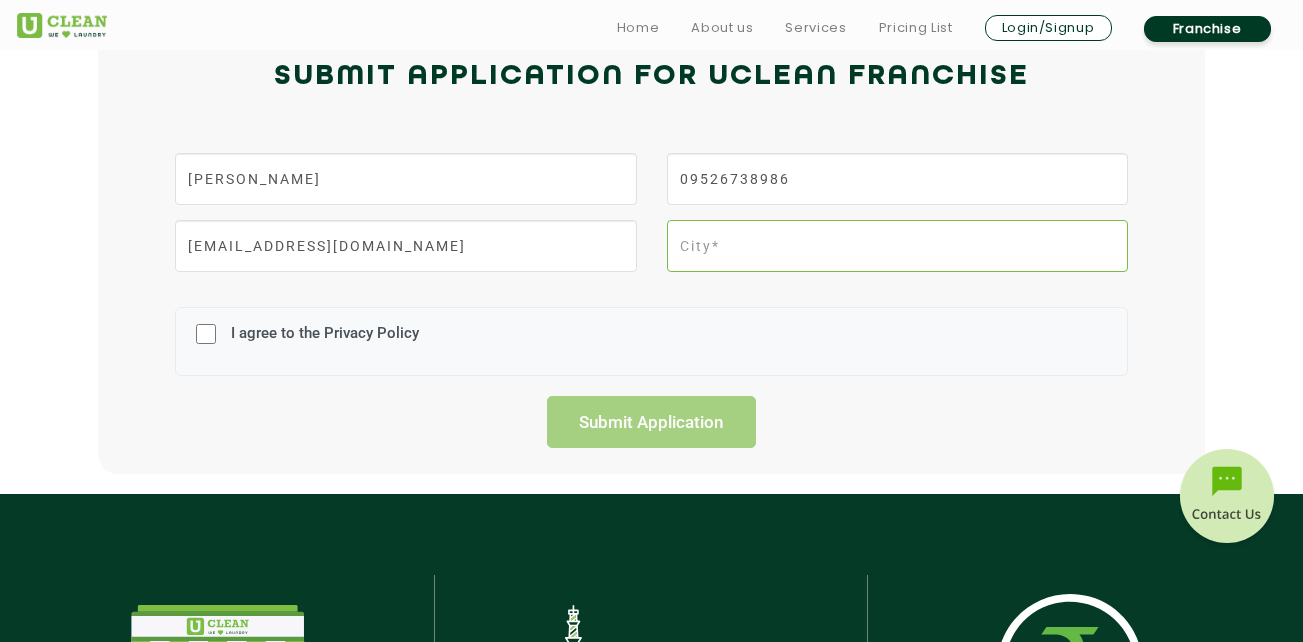type on "PALAKKAD" 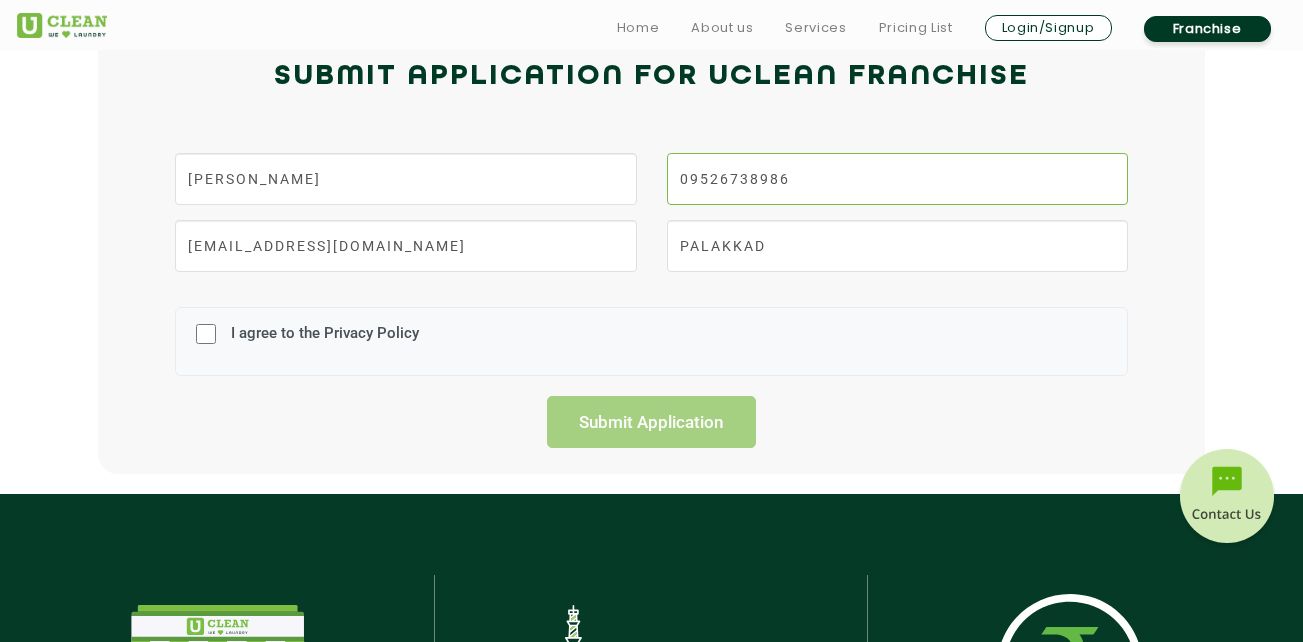 drag, startPoint x: 687, startPoint y: 180, endPoint x: 892, endPoint y: 187, distance: 205.11948 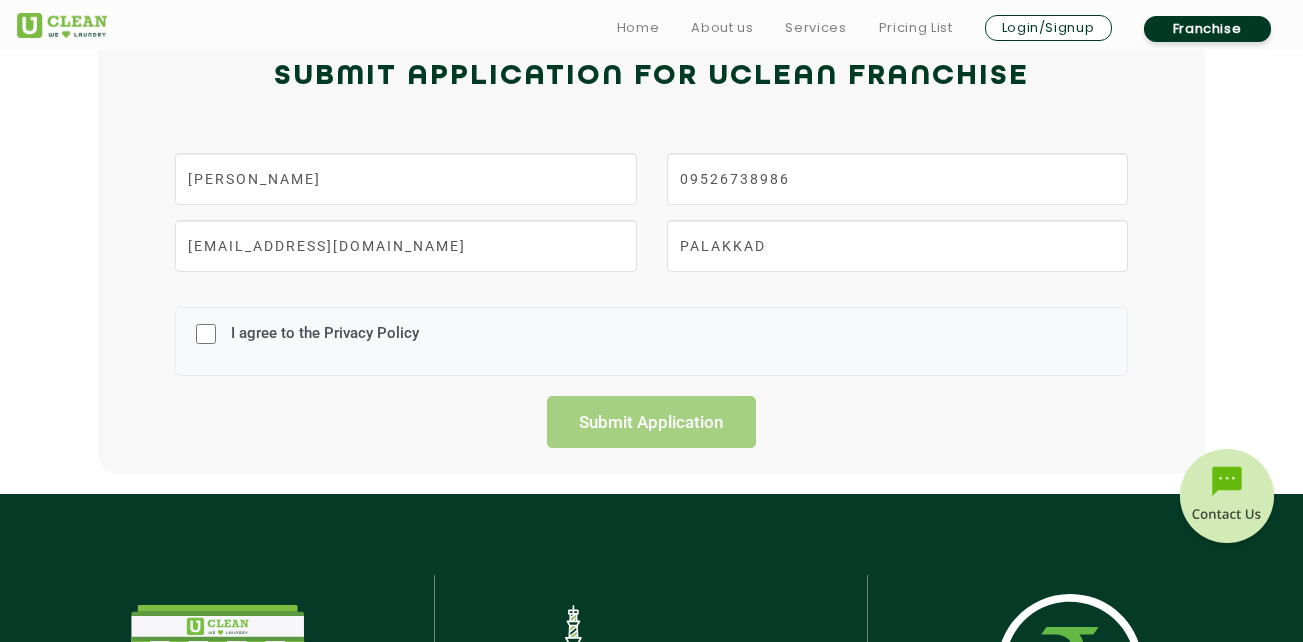 drag, startPoint x: 484, startPoint y: 323, endPoint x: 680, endPoint y: 253, distance: 208.12497 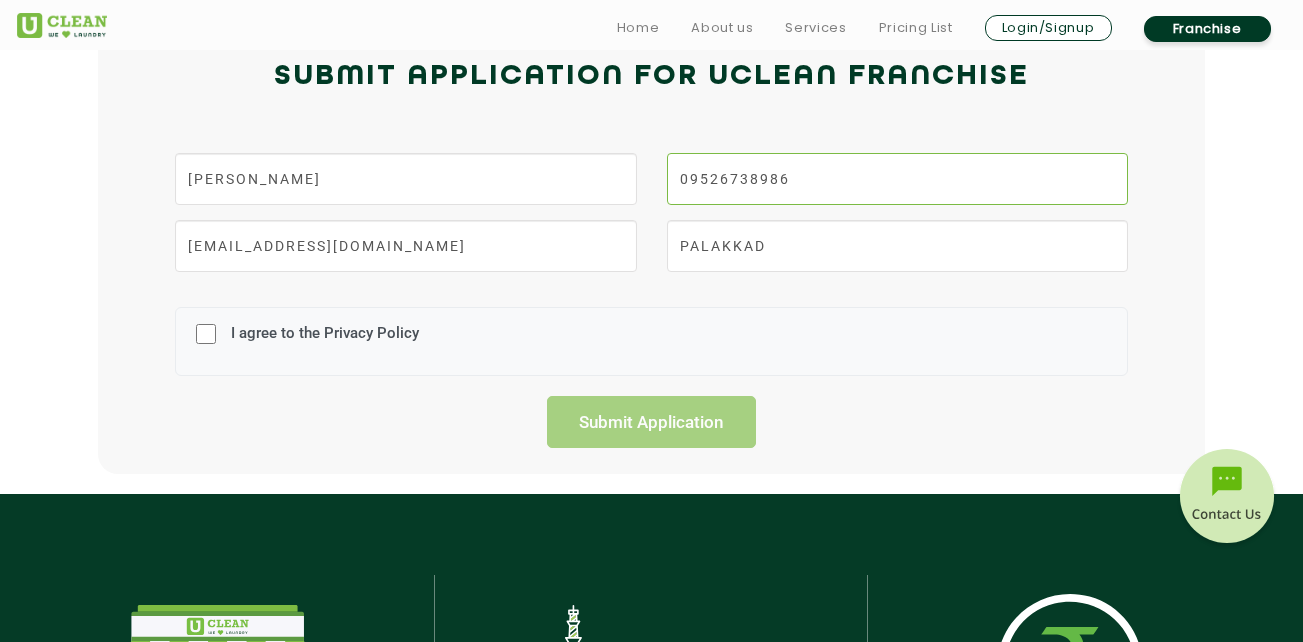 drag, startPoint x: 796, startPoint y: 183, endPoint x: 548, endPoint y: 177, distance: 248.07257 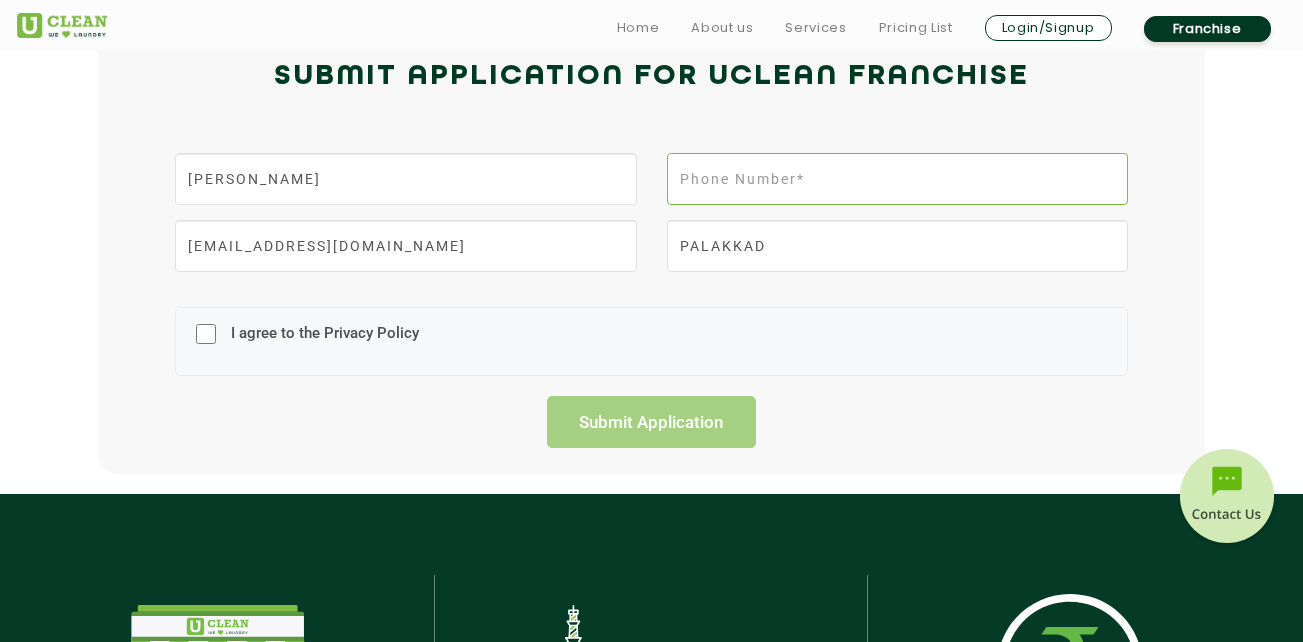 click at bounding box center [897, 179] 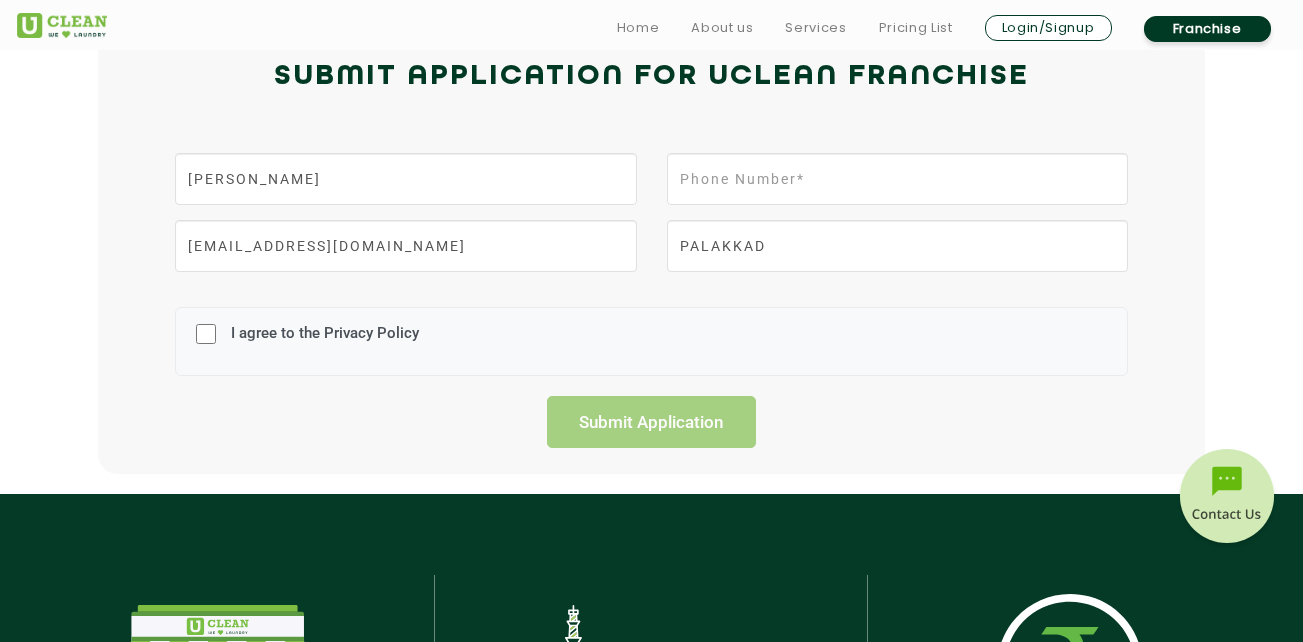 drag, startPoint x: 594, startPoint y: 297, endPoint x: 683, endPoint y: 272, distance: 92.44458 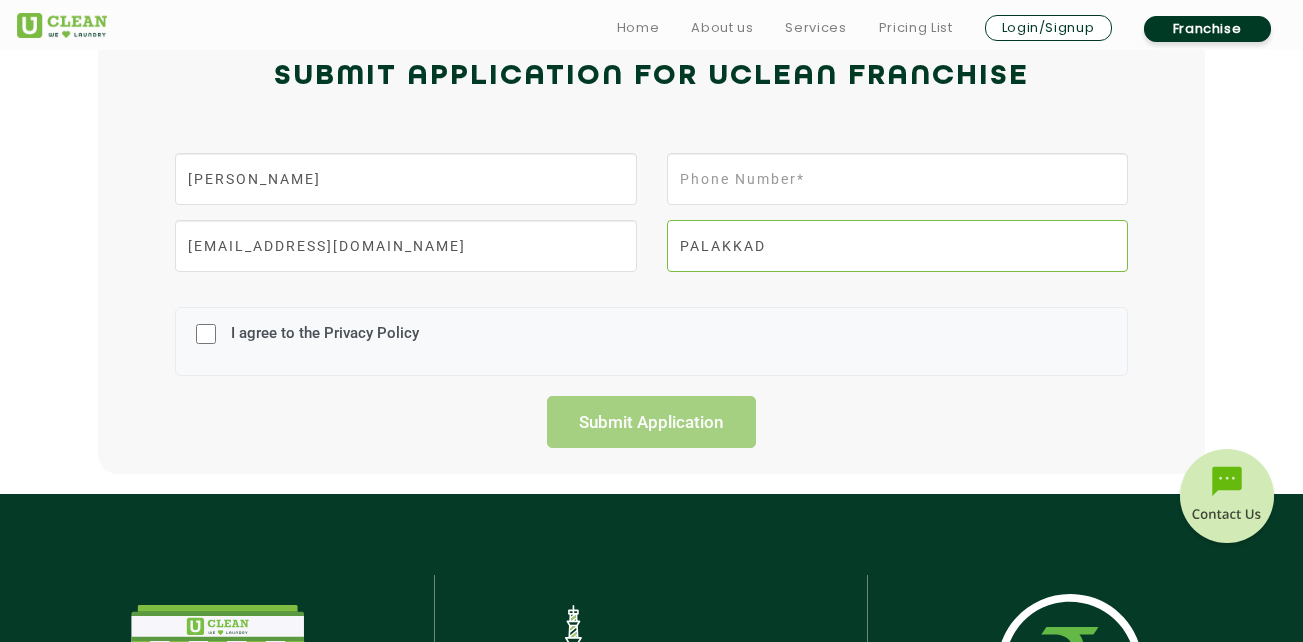 drag, startPoint x: 798, startPoint y: 228, endPoint x: 802, endPoint y: 252, distance: 24.33105 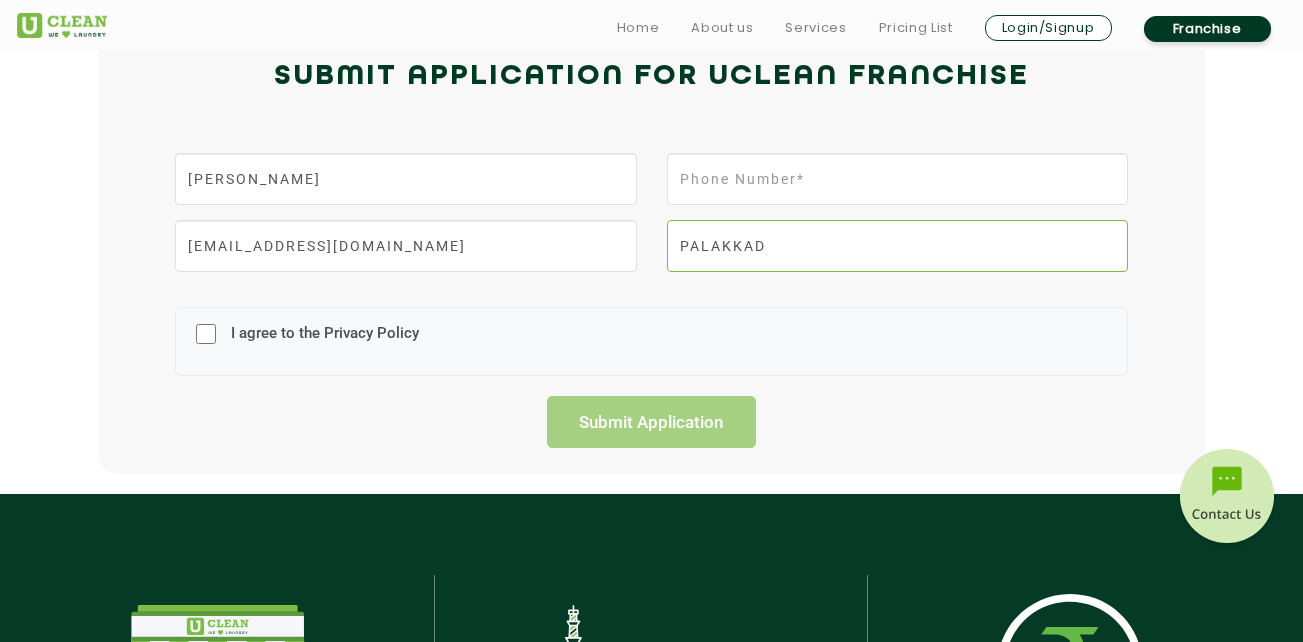 click on "PALAKKAD" at bounding box center (897, 246) 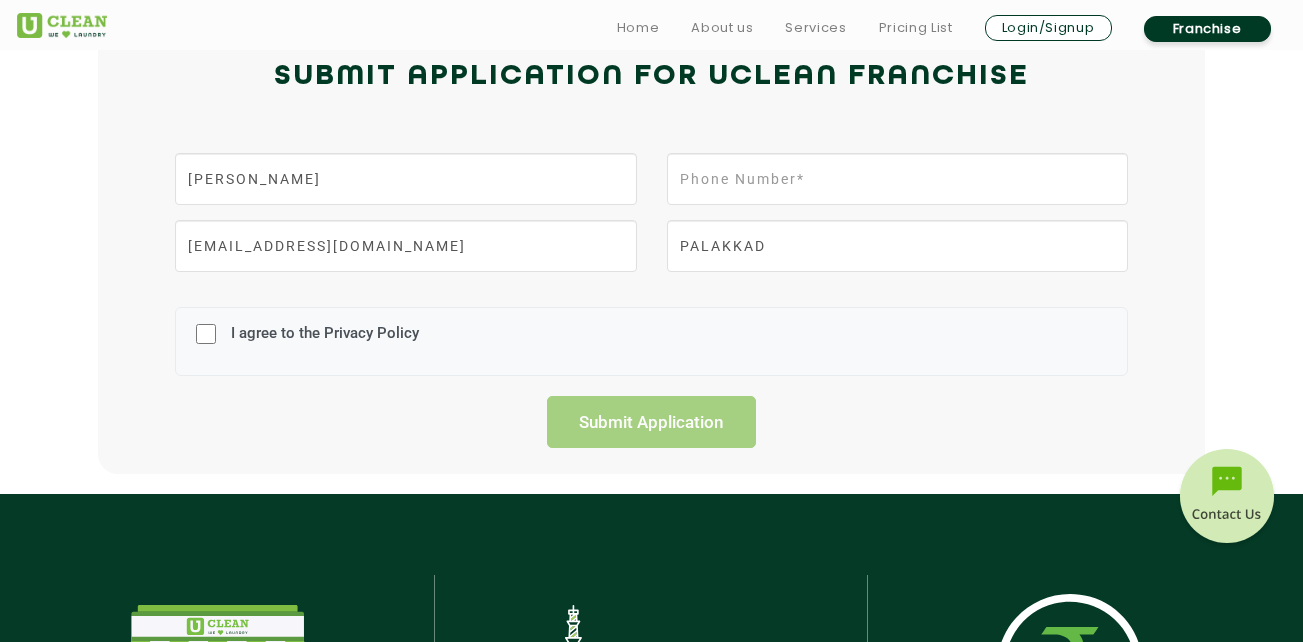 click on "I agree to the Privacy Policy" at bounding box center (651, 341) 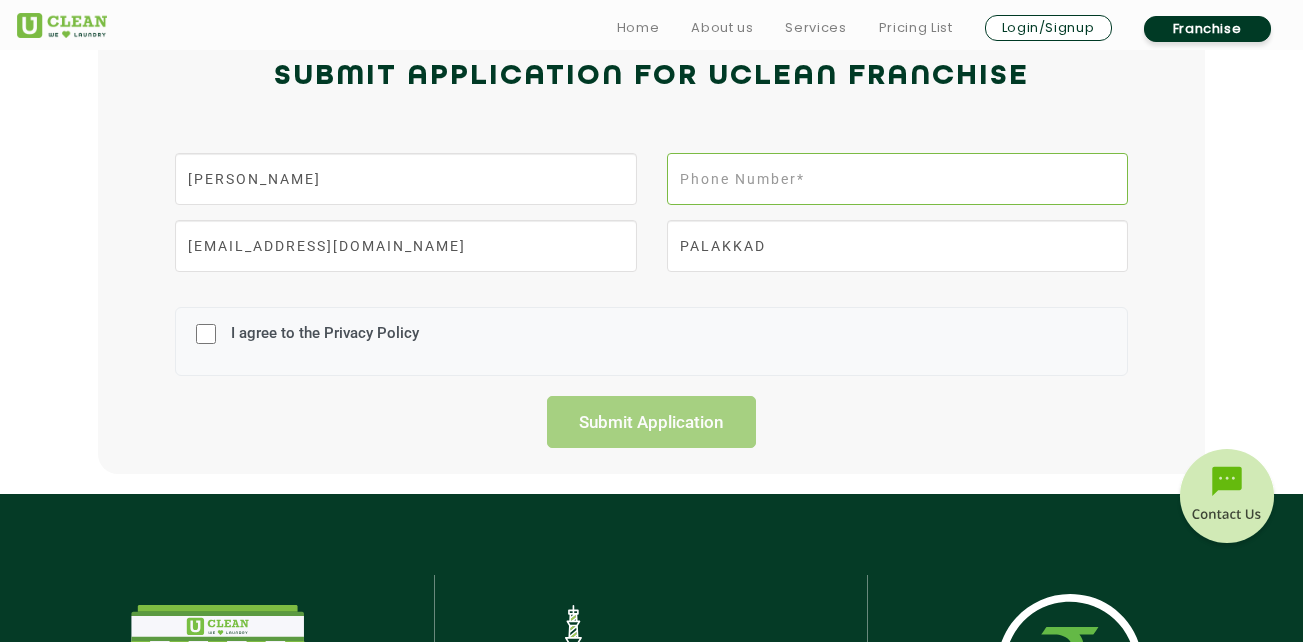 click at bounding box center [897, 179] 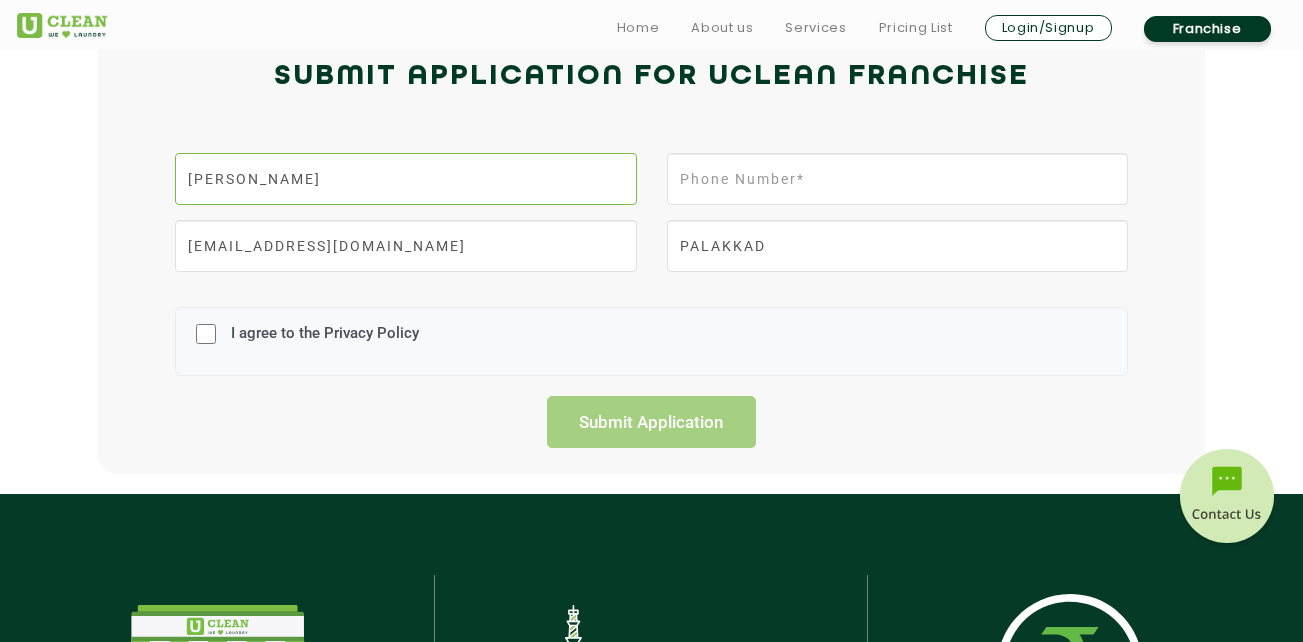 drag, startPoint x: 261, startPoint y: 173, endPoint x: 423, endPoint y: 186, distance: 162.52077 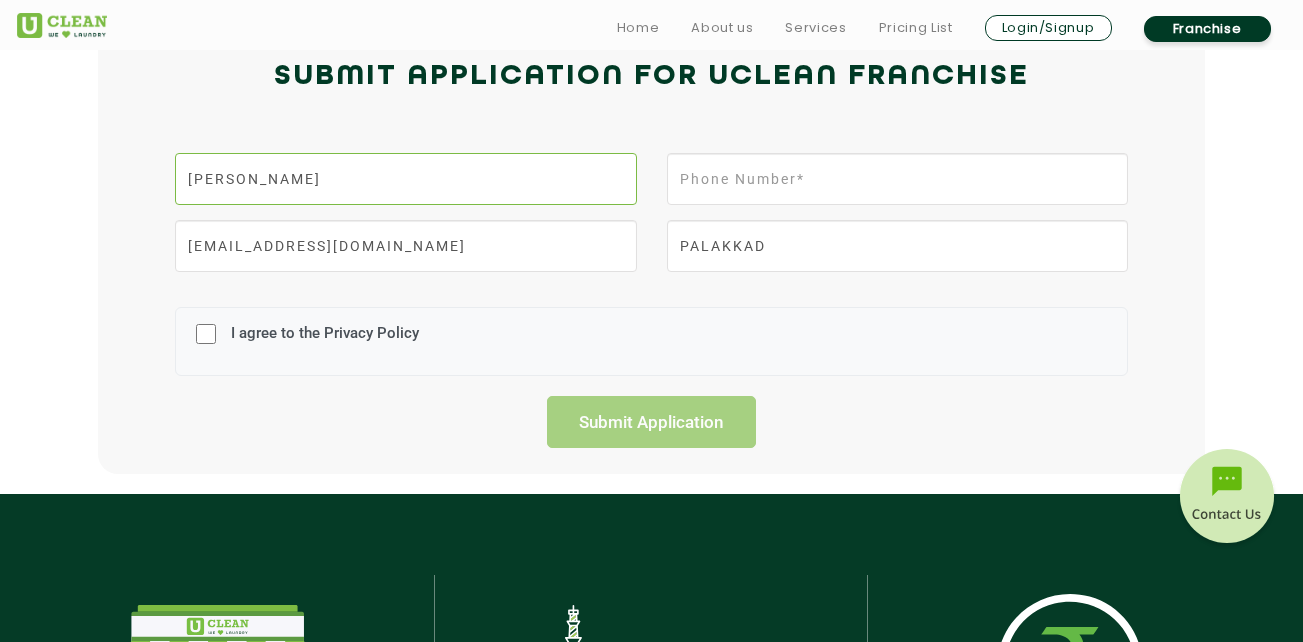 type on "[PERSON_NAME]" 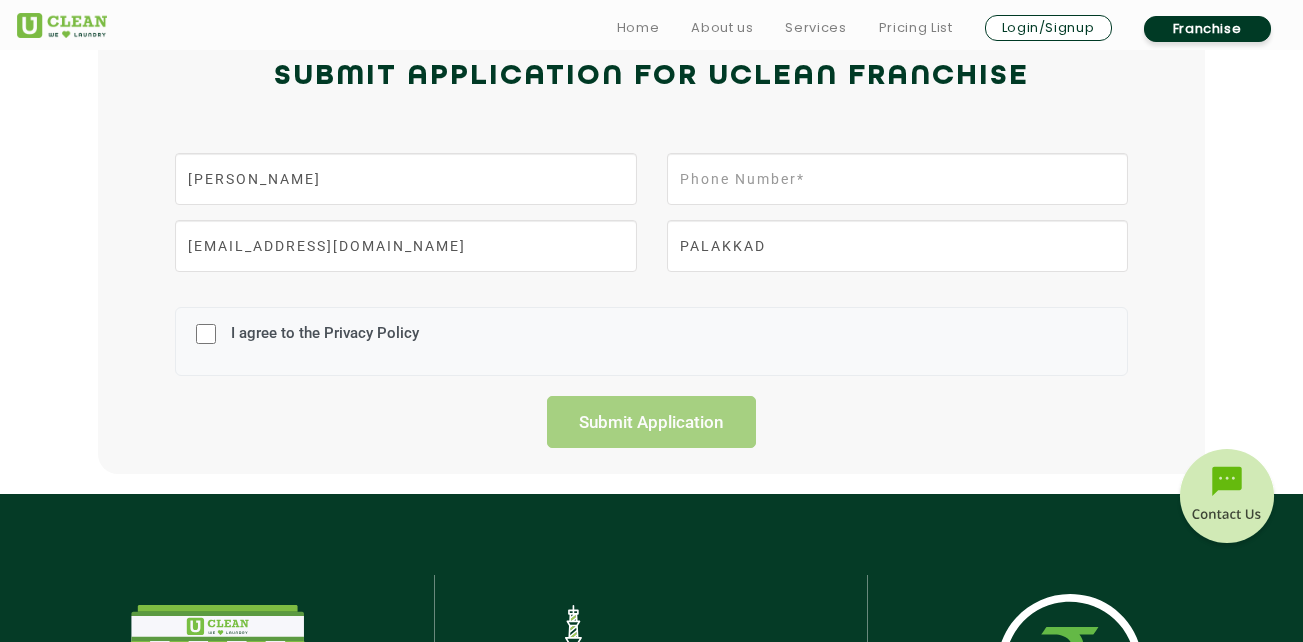 click on "Submit Application for UCLEAN FRANCHISE" at bounding box center (652, 98) 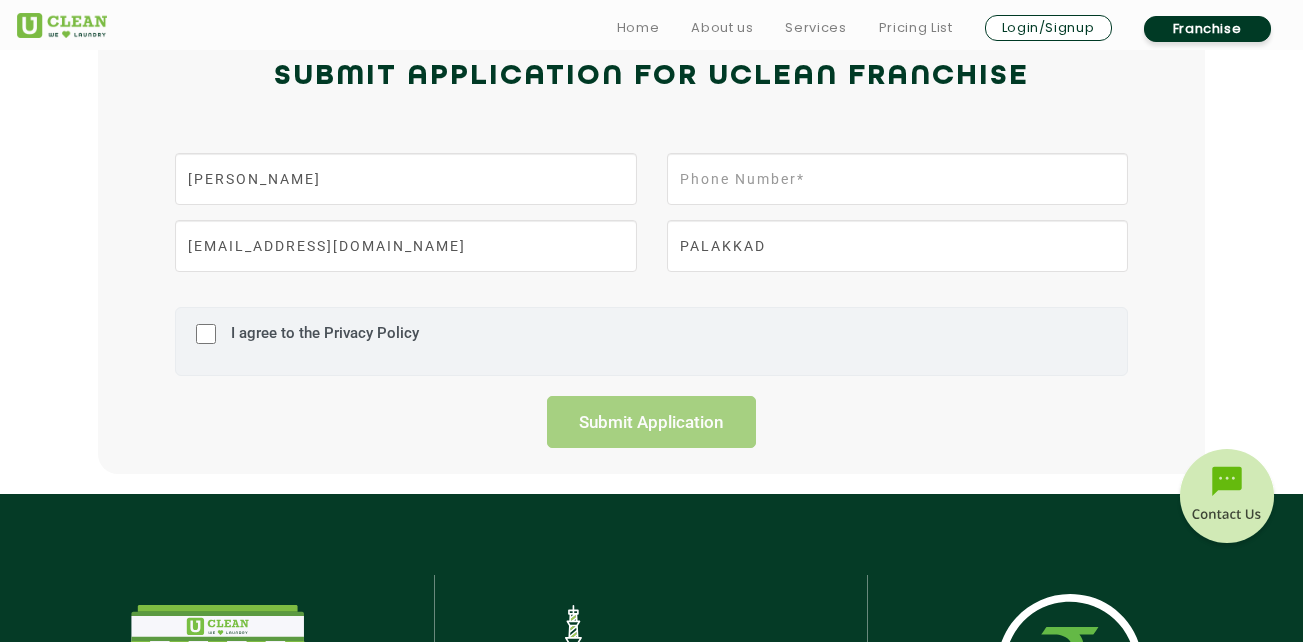 click on "I agree to the Privacy Policy" at bounding box center [322, 342] 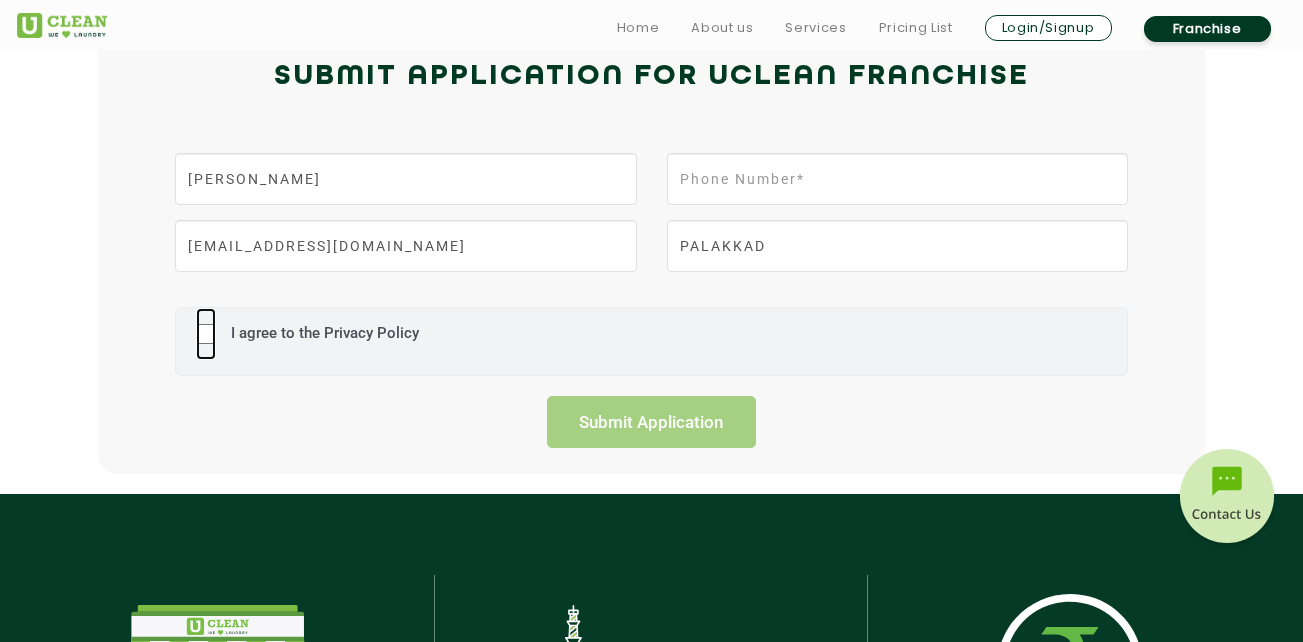 click on "I agree to the Privacy Policy" at bounding box center [206, 334] 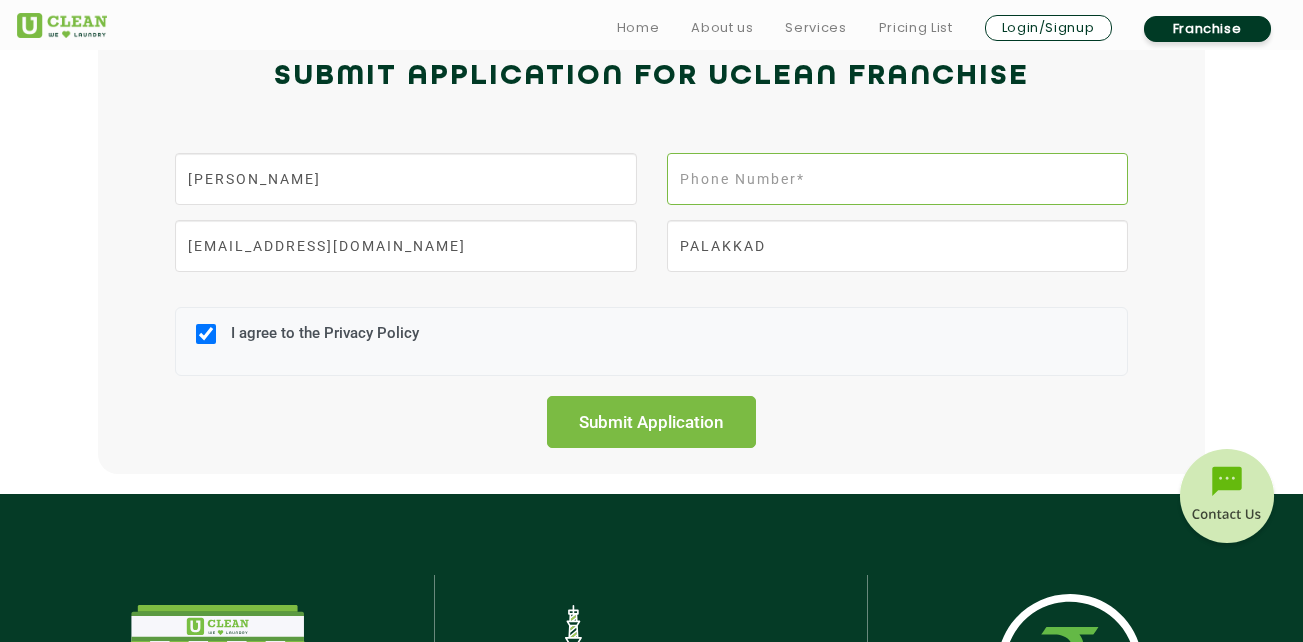 click at bounding box center (897, 179) 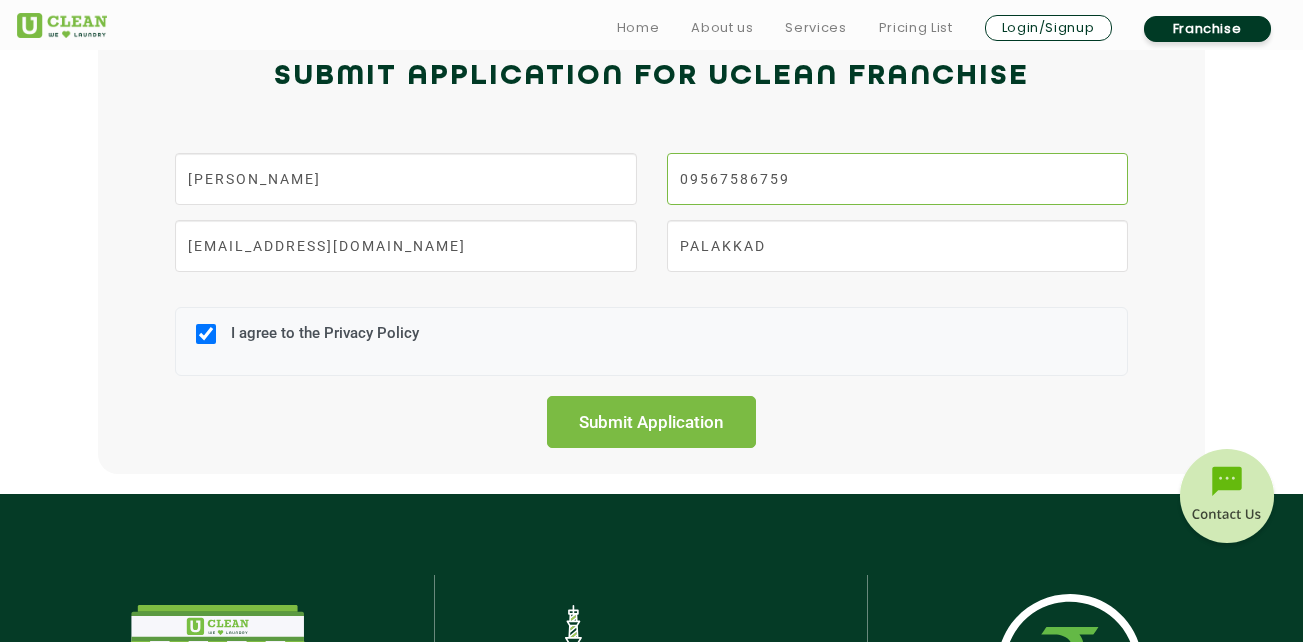 drag, startPoint x: 686, startPoint y: 178, endPoint x: 633, endPoint y: 178, distance: 53 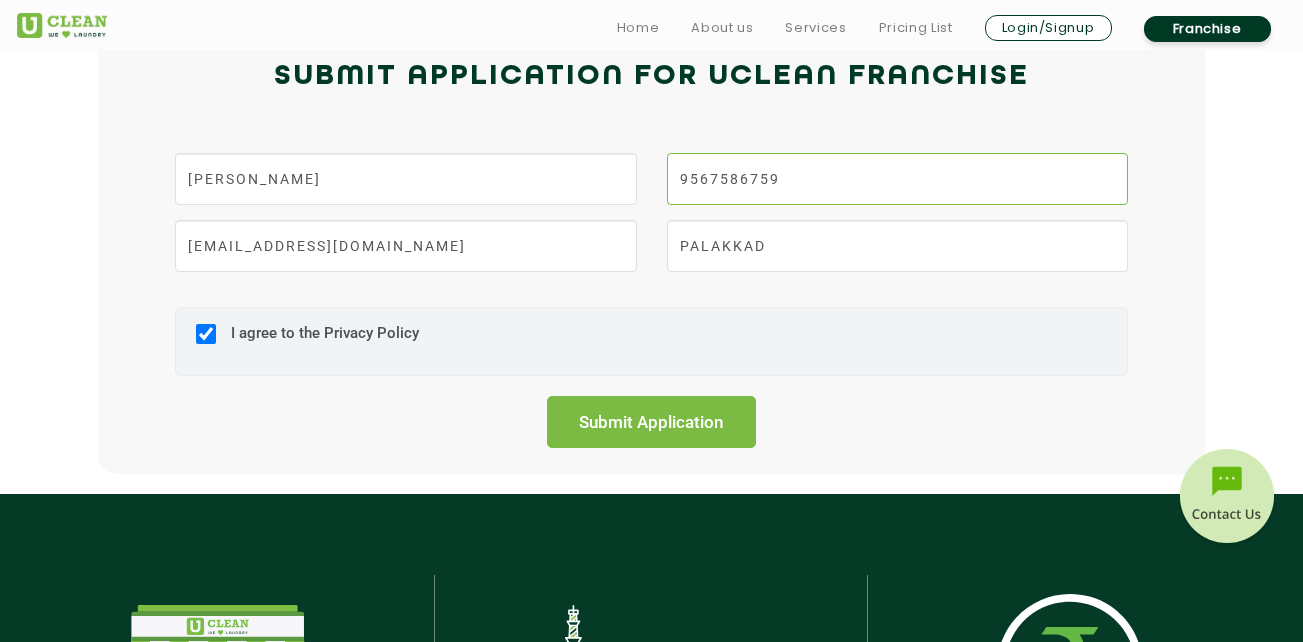 type on "9567586759" 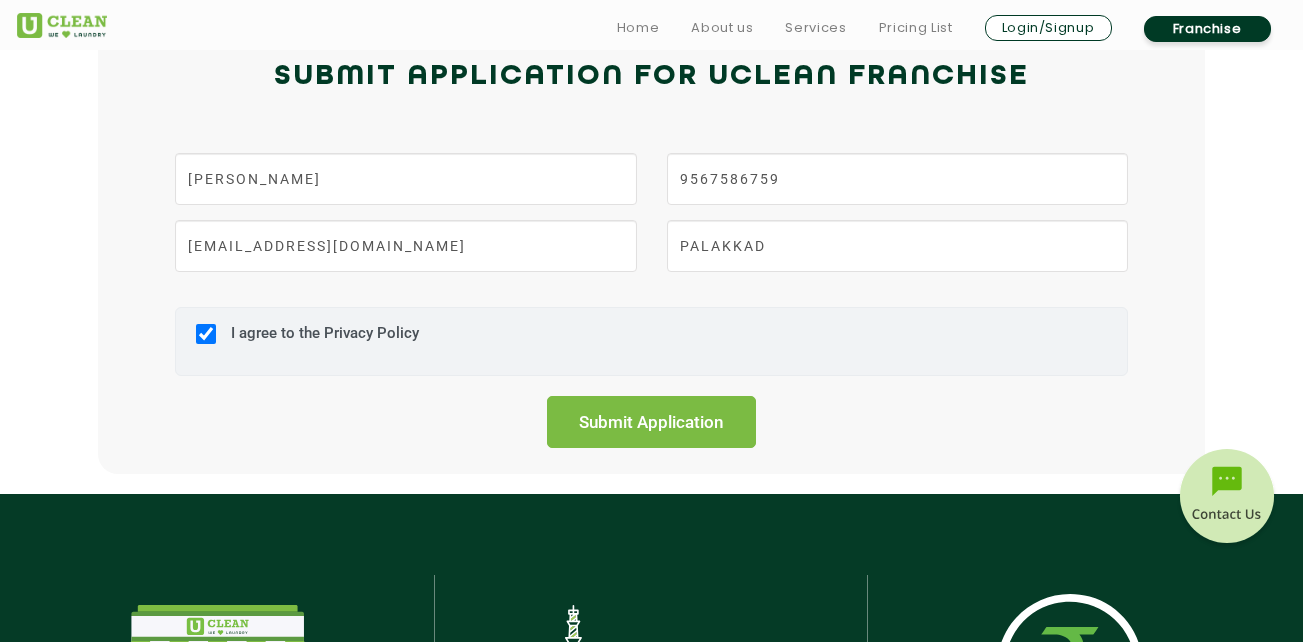 click on "I agree to the Privacy Policy" at bounding box center [651, 341] 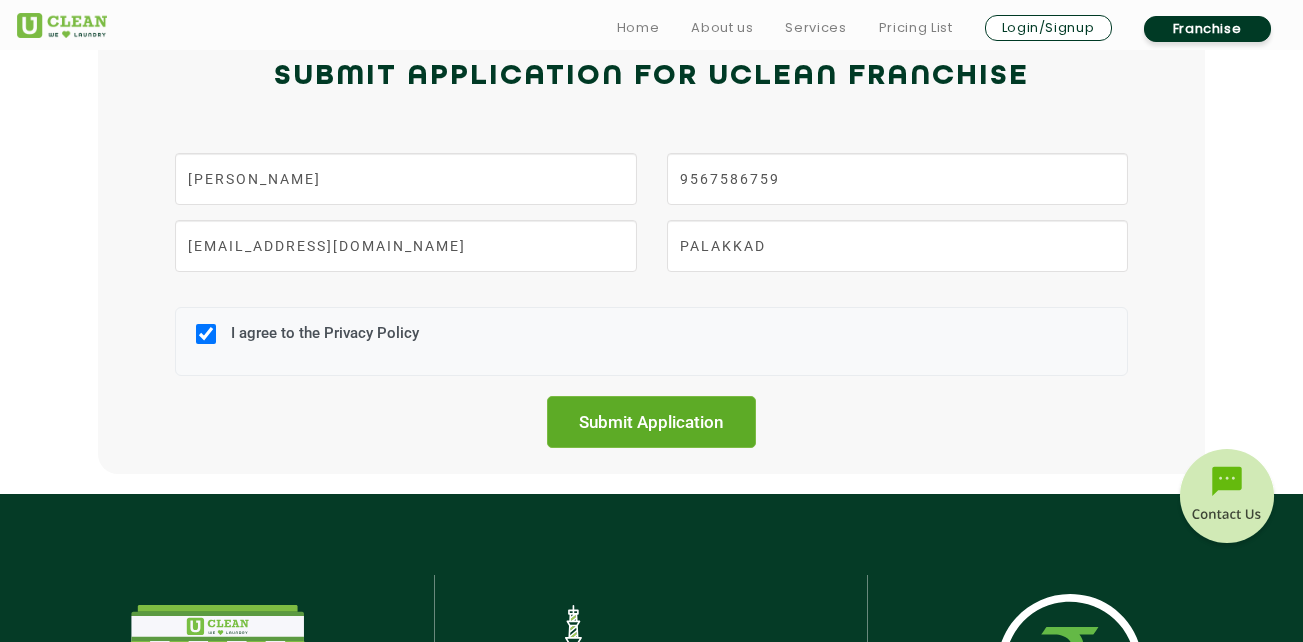drag, startPoint x: 655, startPoint y: 421, endPoint x: 670, endPoint y: 421, distance: 15 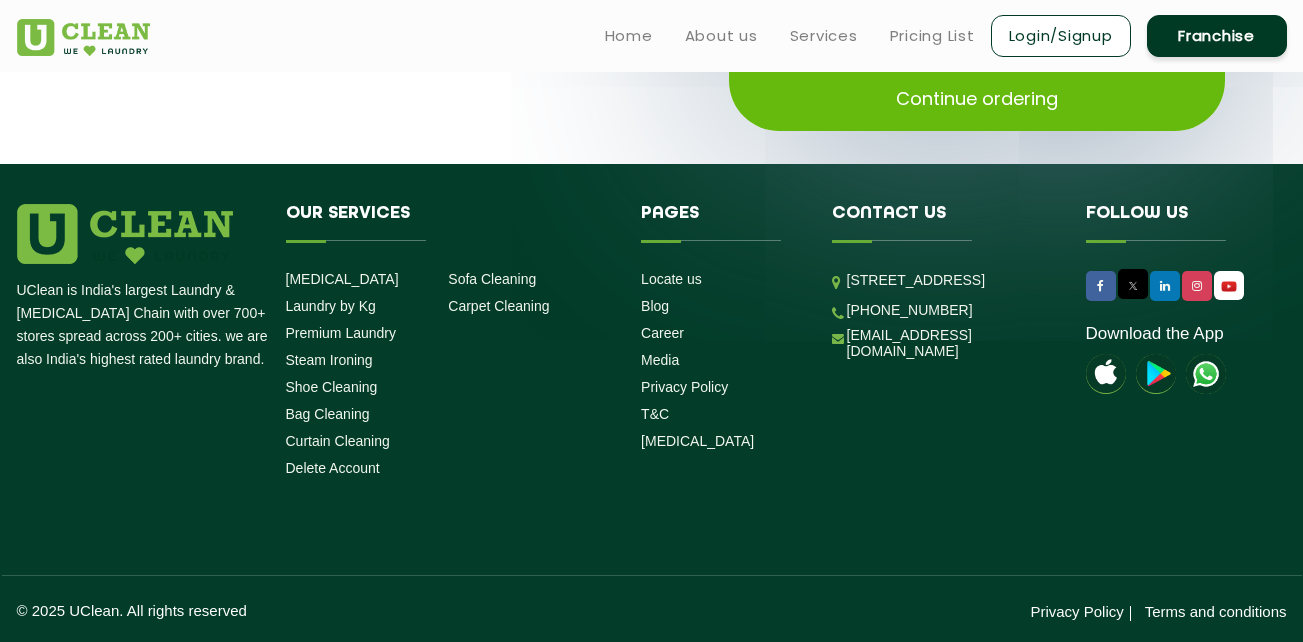 scroll, scrollTop: 0, scrollLeft: 0, axis: both 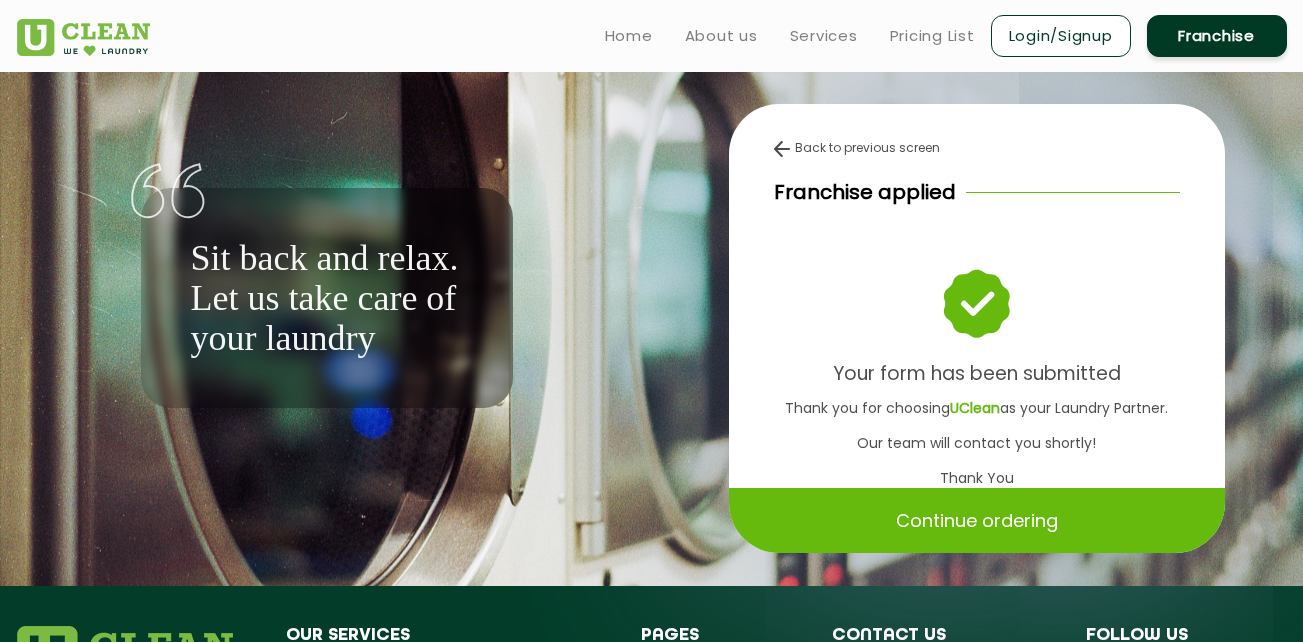 drag, startPoint x: 1085, startPoint y: 373, endPoint x: 1105, endPoint y: 451, distance: 80.523285 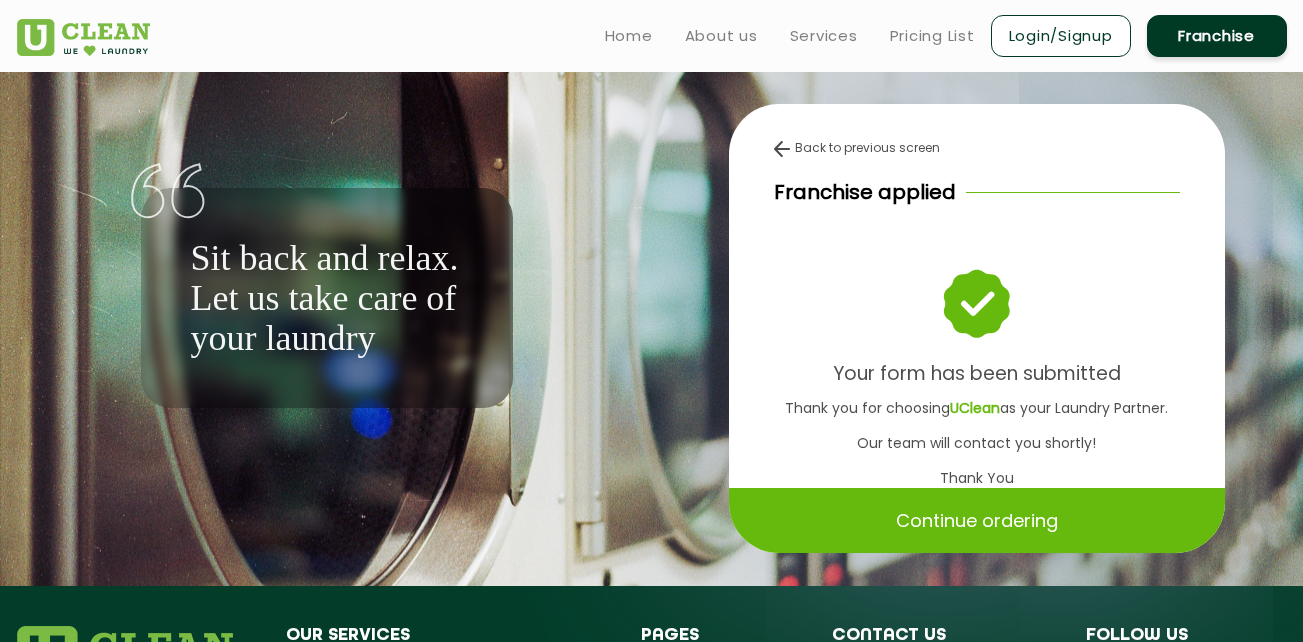 click on "Back to previous screen  Franchise applied Your form has been submitted Thank you for choosing  UClean  as your Laundry Partner. Our team will contact you shortly!  Thank You Continue ordering" 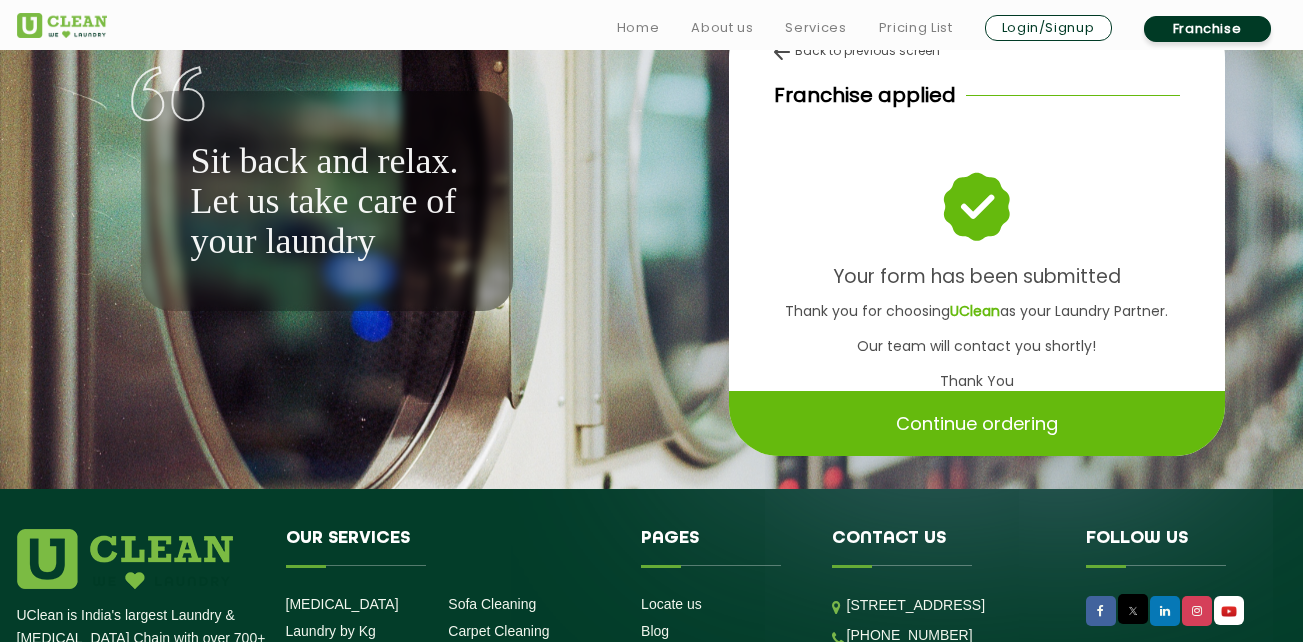 scroll, scrollTop: 0, scrollLeft: 0, axis: both 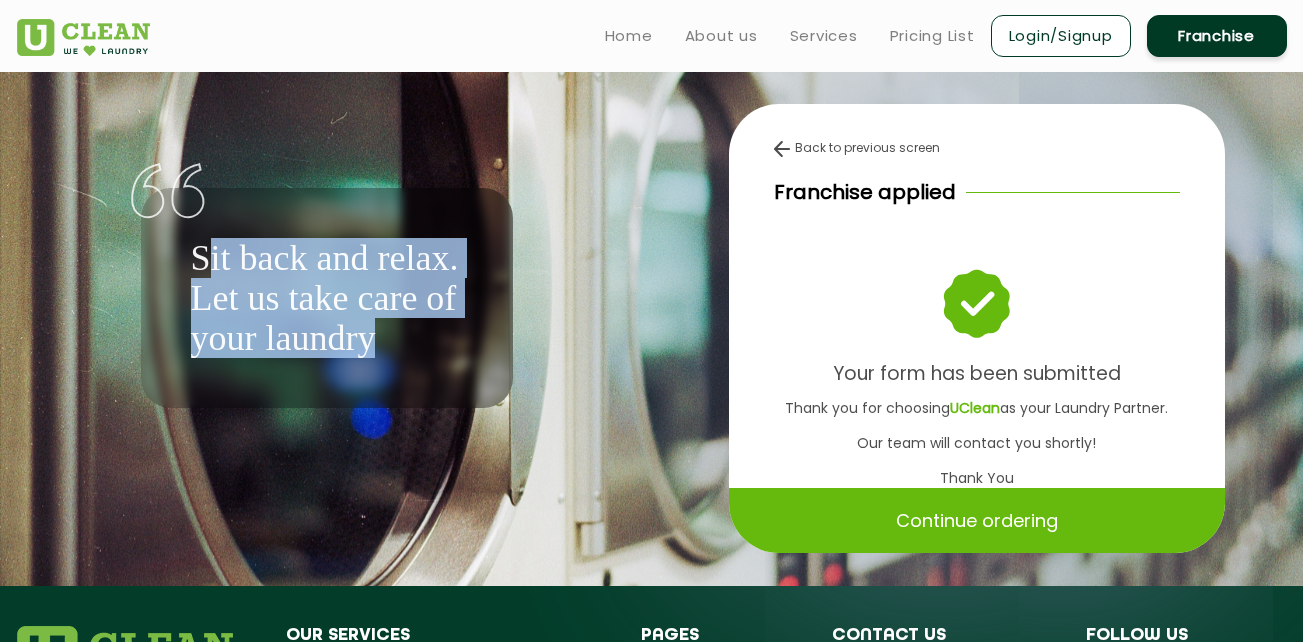 drag, startPoint x: 231, startPoint y: 255, endPoint x: 558, endPoint y: 375, distance: 348.32312 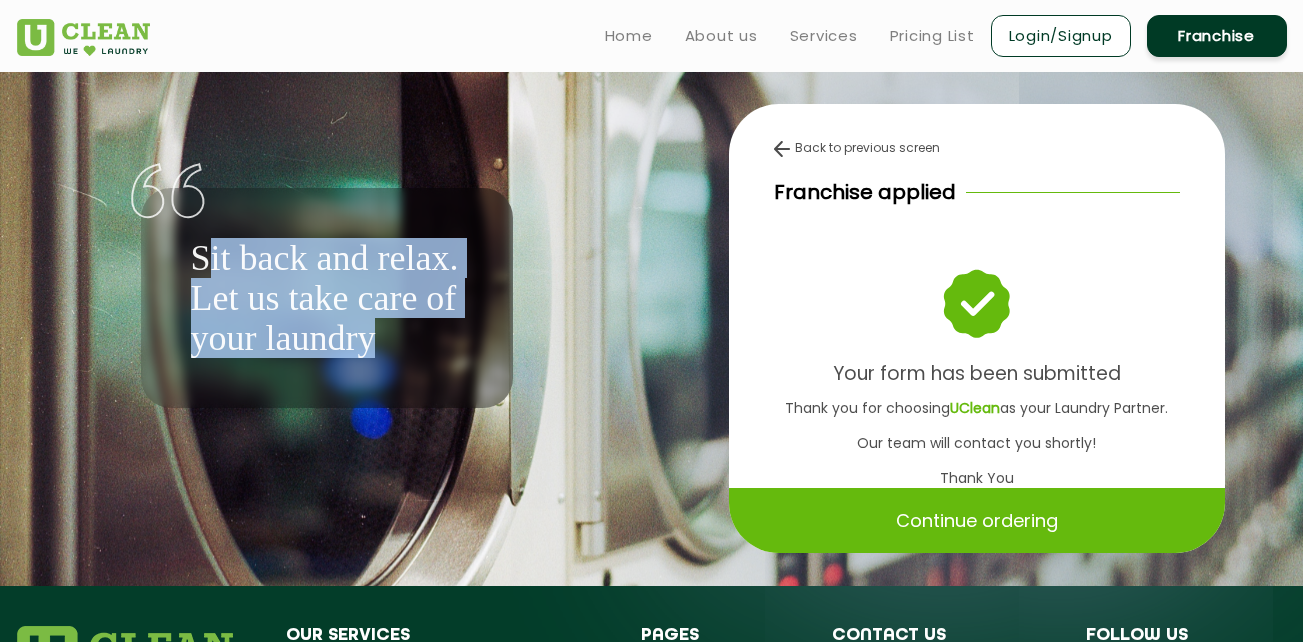 click on "Sit back and relax. Let us take care of your laundry" 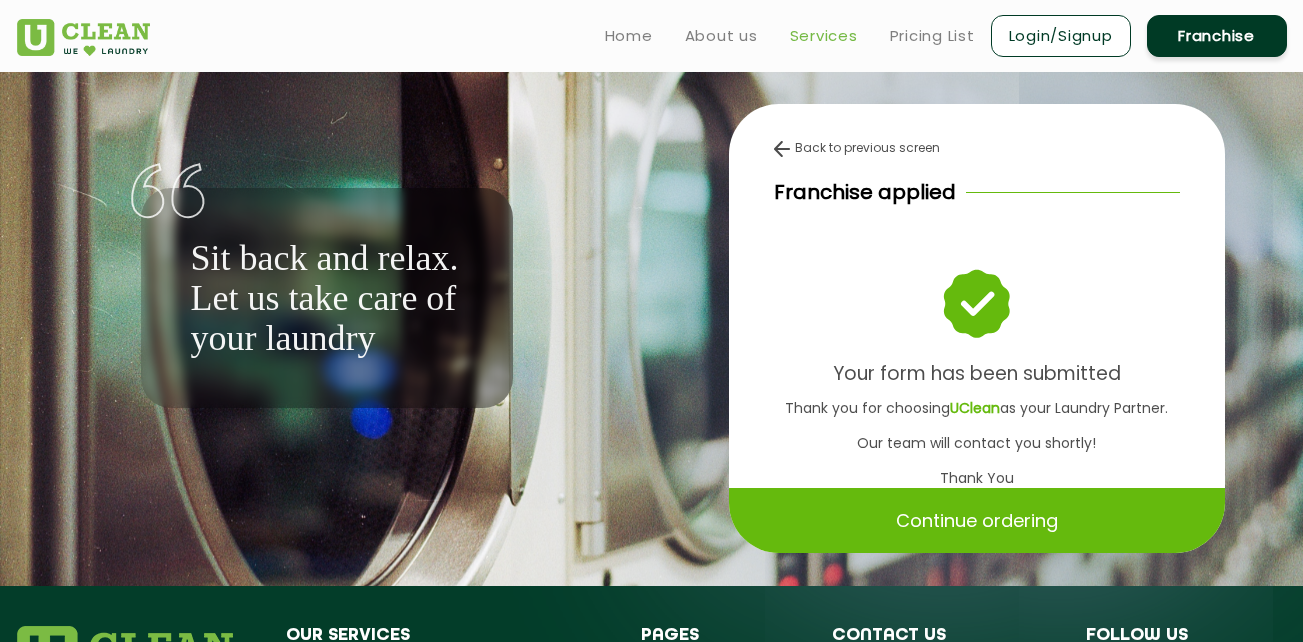 click on "Services" at bounding box center [824, 36] 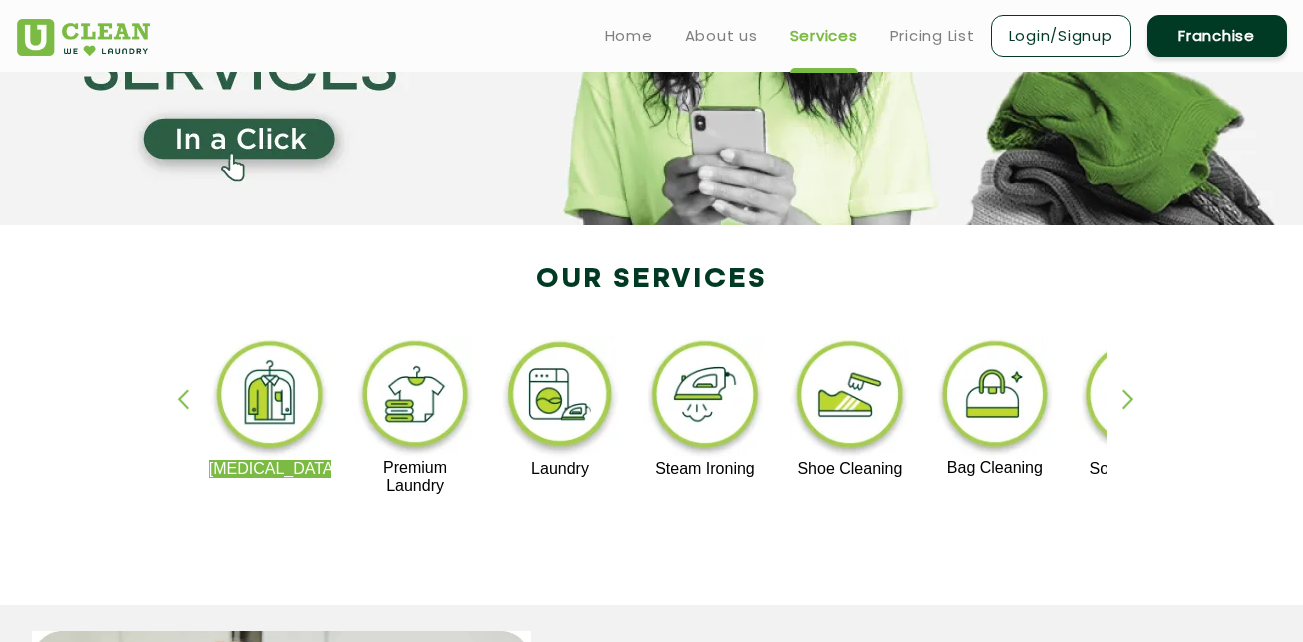scroll, scrollTop: 400, scrollLeft: 0, axis: vertical 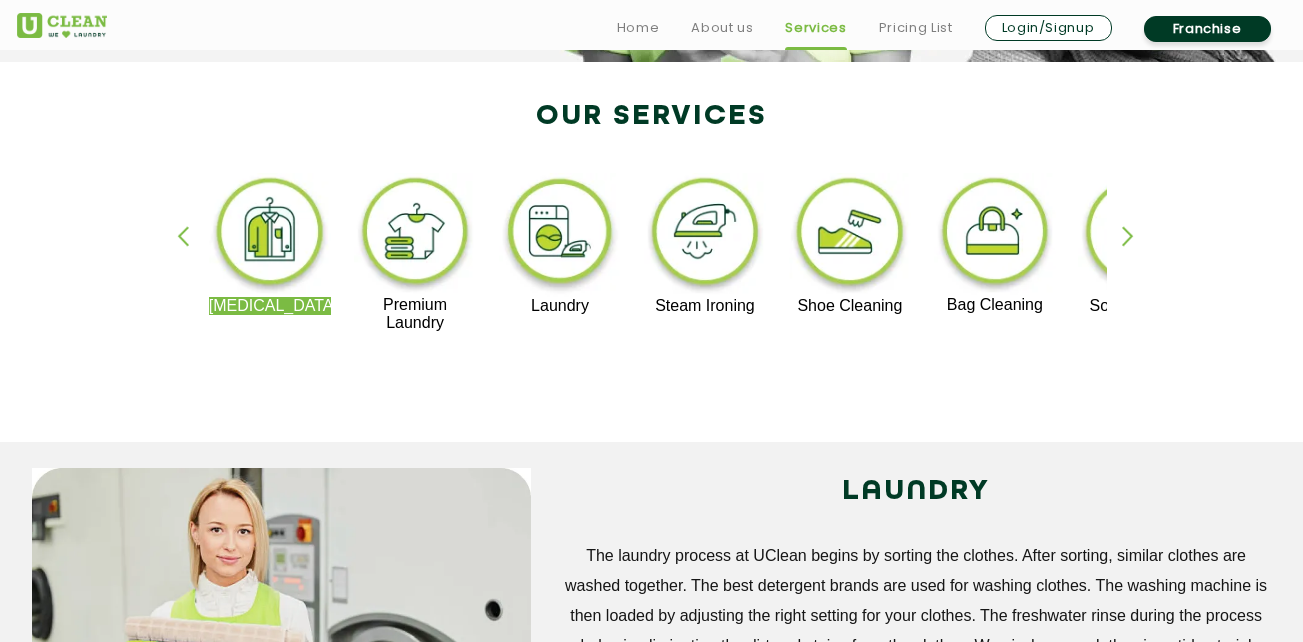 click at bounding box center (705, 235) 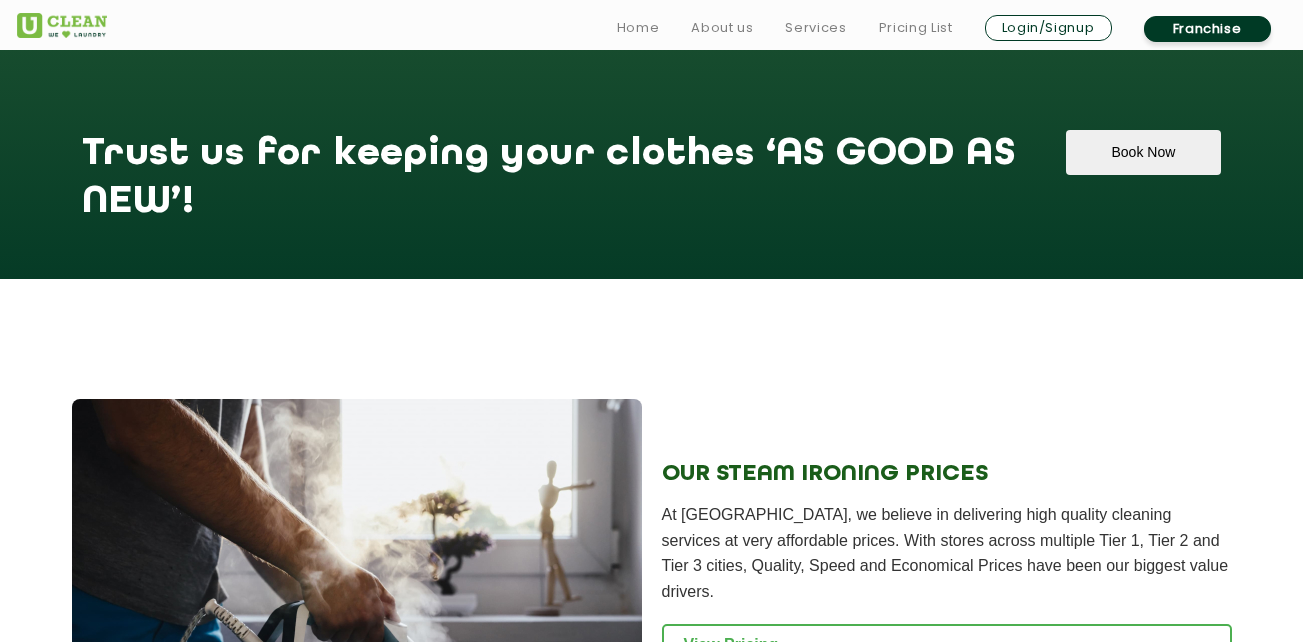 scroll, scrollTop: 2600, scrollLeft: 0, axis: vertical 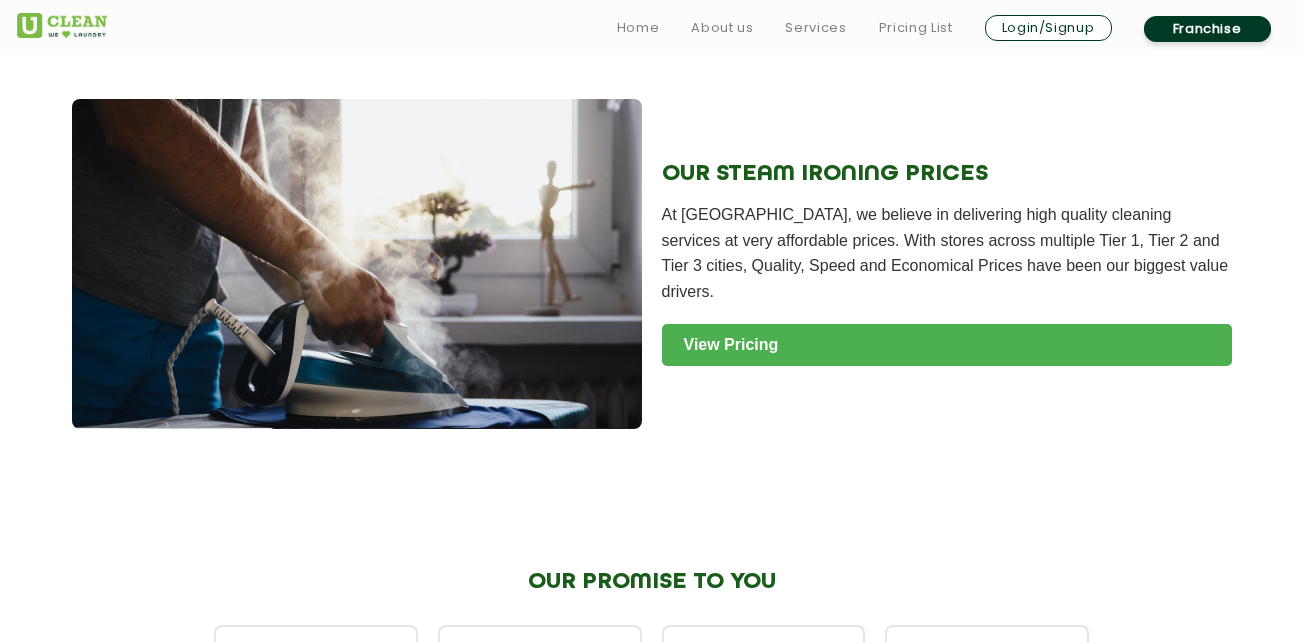 click on "View Pricing" 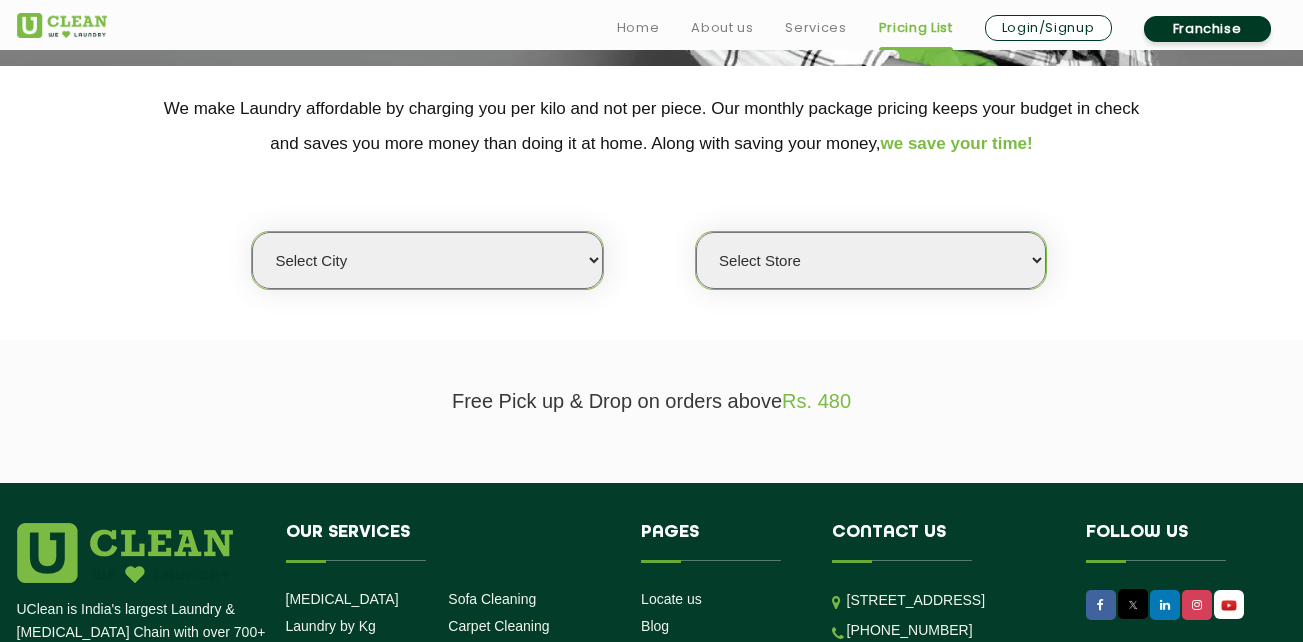 scroll, scrollTop: 400, scrollLeft: 0, axis: vertical 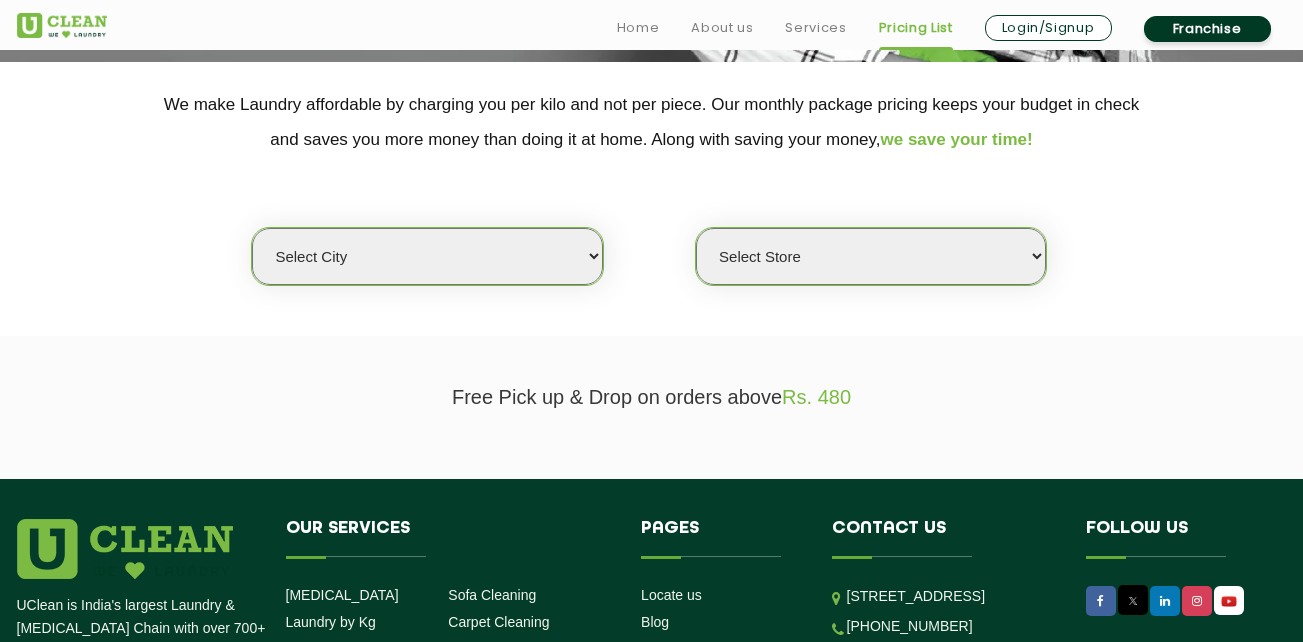 click on "Select city [GEOGRAPHIC_DATA] [GEOGRAPHIC_DATA] [GEOGRAPHIC_DATA] [GEOGRAPHIC_DATA] [GEOGRAPHIC_DATA] [GEOGRAPHIC_DATA] [GEOGRAPHIC_DATA] - [GEOGRAPHIC_DATA] Select [GEOGRAPHIC_DATA] [GEOGRAPHIC_DATA] [GEOGRAPHIC_DATA] [GEOGRAPHIC_DATA] [GEOGRAPHIC_DATA] [GEOGRAPHIC_DATA] [GEOGRAPHIC_DATA] [GEOGRAPHIC_DATA] [GEOGRAPHIC_DATA] [GEOGRAPHIC_DATA] [GEOGRAPHIC_DATA] [GEOGRAPHIC_DATA] [GEOGRAPHIC_DATA] [GEOGRAPHIC_DATA] [GEOGRAPHIC_DATA] [GEOGRAPHIC_DATA] [GEOGRAPHIC_DATA] [GEOGRAPHIC_DATA] [GEOGRAPHIC_DATA] [GEOGRAPHIC_DATA] [GEOGRAPHIC_DATA] [GEOGRAPHIC_DATA] [GEOGRAPHIC_DATA] [GEOGRAPHIC_DATA] [GEOGRAPHIC_DATA] [GEOGRAPHIC_DATA] [GEOGRAPHIC_DATA] [GEOGRAPHIC_DATA] [GEOGRAPHIC_DATA] [GEOGRAPHIC_DATA] [GEOGRAPHIC_DATA] [GEOGRAPHIC_DATA] [GEOGRAPHIC_DATA] [GEOGRAPHIC_DATA] [GEOGRAPHIC_DATA] [GEOGRAPHIC_DATA] [GEOGRAPHIC_DATA] [GEOGRAPHIC_DATA] [GEOGRAPHIC_DATA] [GEOGRAPHIC_DATA] [GEOGRAPHIC_DATA] [GEOGRAPHIC_DATA] [GEOGRAPHIC_DATA] [GEOGRAPHIC_DATA] [GEOGRAPHIC_DATA] [GEOGRAPHIC_DATA] [GEOGRAPHIC_DATA] [GEOGRAPHIC_DATA] [GEOGRAPHIC_DATA] [GEOGRAPHIC_DATA] [GEOGRAPHIC_DATA] [GEOGRAPHIC_DATA] [GEOGRAPHIC_DATA] [GEOGRAPHIC_DATA] [GEOGRAPHIC_DATA] [GEOGRAPHIC_DATA] [GEOGRAPHIC_DATA] [GEOGRAPHIC_DATA] [GEOGRAPHIC_DATA] [GEOGRAPHIC_DATA] [GEOGRAPHIC_DATA] [GEOGRAPHIC_DATA] [GEOGRAPHIC_DATA] [GEOGRAPHIC_DATA] [GEOGRAPHIC_DATA] [GEOGRAPHIC_DATA] [GEOGRAPHIC_DATA] [GEOGRAPHIC_DATA] [GEOGRAPHIC_DATA] [GEOGRAPHIC_DATA] [GEOGRAPHIC_DATA] [GEOGRAPHIC_DATA] [GEOGRAPHIC_DATA] [GEOGRAPHIC_DATA] [GEOGRAPHIC_DATA] [GEOGRAPHIC_DATA] [GEOGRAPHIC_DATA] [GEOGRAPHIC_DATA] [GEOGRAPHIC_DATA] - Select [GEOGRAPHIC_DATA] [GEOGRAPHIC_DATA] [GEOGRAPHIC_DATA] [GEOGRAPHIC_DATA] [GEOGRAPHIC_DATA] [GEOGRAPHIC_DATA] [GEOGRAPHIC_DATA] [GEOGRAPHIC_DATA] [GEOGRAPHIC_DATA] [GEOGRAPHIC_DATA] [GEOGRAPHIC_DATA] [GEOGRAPHIC_DATA] [GEOGRAPHIC_DATA] [GEOGRAPHIC_DATA] [GEOGRAPHIC_DATA] [GEOGRAPHIC_DATA] [GEOGRAPHIC_DATA] [GEOGRAPHIC_DATA] [GEOGRAPHIC_DATA] [GEOGRAPHIC_DATA] [GEOGRAPHIC_DATA] [GEOGRAPHIC_DATA] [GEOGRAPHIC_DATA] [GEOGRAPHIC_DATA] [GEOGRAPHIC_DATA] [GEOGRAPHIC_DATA] [GEOGRAPHIC_DATA] [GEOGRAPHIC_DATA] [GEOGRAPHIC_DATA] [GEOGRAPHIC_DATA] [GEOGRAPHIC_DATA]" at bounding box center (427, 256) 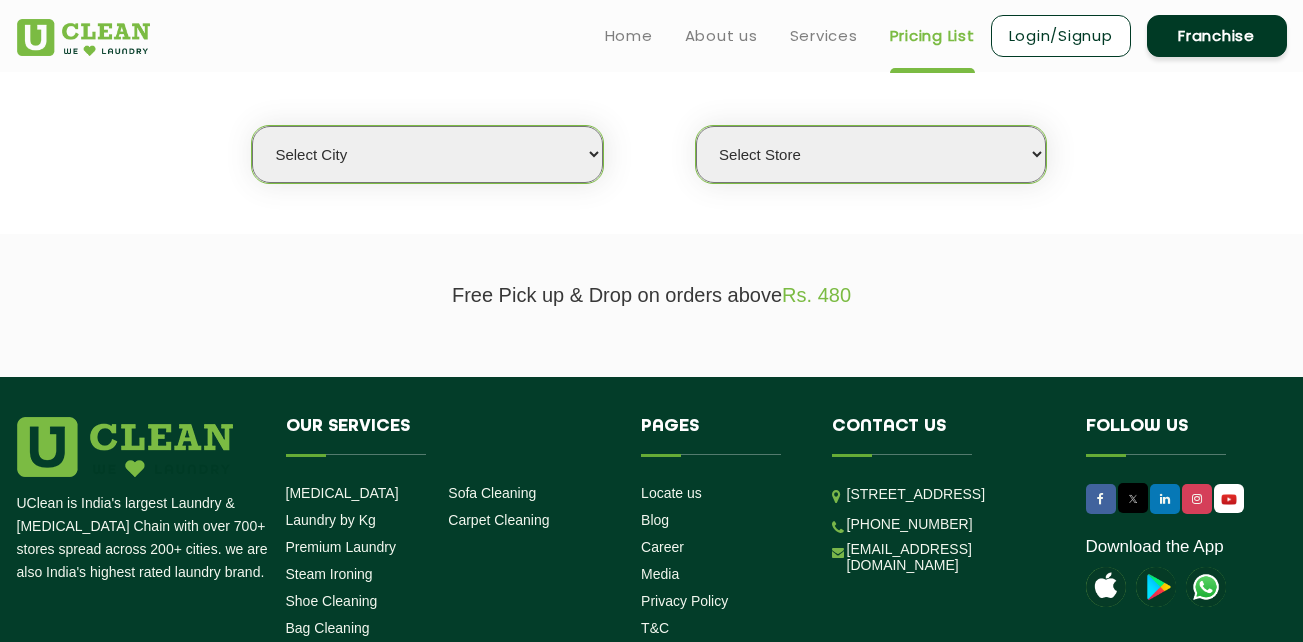 scroll, scrollTop: 500, scrollLeft: 0, axis: vertical 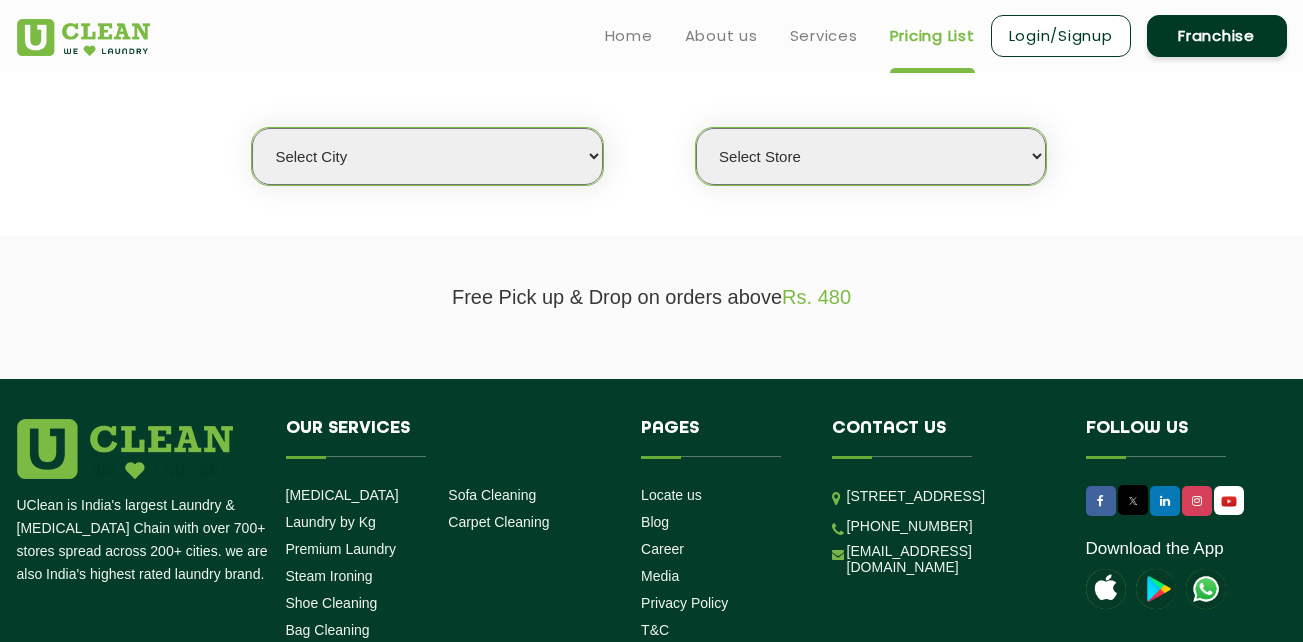 click on "Select city Aalo Agartala Agra Ahmedabad Akola Aligarh Alwar - UClean Select Amravati Aurangabad Ayodhya Bahadurgarh Bahraich Baleswar Baramulla Bareilly Barmer Barpeta Bathinda Belgaum Bengaluru Berhampur Bettiah Bhagalpur Bhilwara Bhiwadi Bhopal Bhubaneshwar Bidar Bikaner Bilaspur Bokaro Bongaigaon Chandigarh Chennai Chitrakoot Cochin Coimbatore Cooch Behar Coonoor Daman Danapur Darrang Daudnagar Dehradun Delhi Deoghar Dhanbad Dharwad Dhule Dibrugarh Digboi Dimapur Dindigul Duliajan Ellenabad Erode Faridabad Gandhidham Gandhinagar Garia Ghaziabad Goa Gohana Golaghat Gonda Gorakhpur Gurugram Guwahati Gwalior Haldwani Hamirpur Hanumangarh Haridwar Hingoli Hojai Howrah Hubli Hyderabad Imphal Indore Itanagar Jagdalpur Jagraon Jaipur Jaipur - Select Jammu Jamshedpur Jehanabad Jhansi Jodhpur Jorhat Kaithal Kakinada Kanpur Kargil Karimganj Kathmandu Kharupetia Khopoli Kochi Kohima Kokapet Kokrajhar Kolhapur Kolkata Kota Kotdwar Krishnanagar Kundli Kurnool Latur Leh Longding Lower Subansiri Lucknow Ludhiana Madurai" at bounding box center (427, 156) 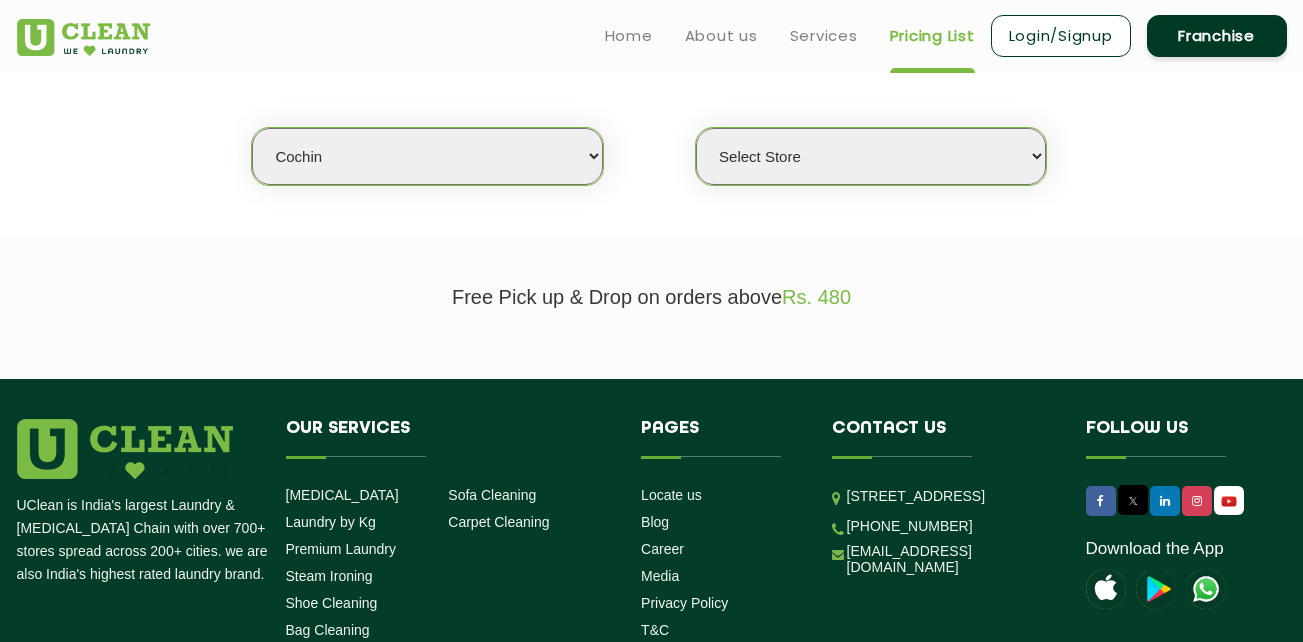 click on "Select city Aalo Agartala Agra Ahmedabad Akola Aligarh Alwar - UClean Select Amravati Aurangabad Ayodhya Bahadurgarh Bahraich Baleswar Baramulla Bareilly Barmer Barpeta Bathinda Belgaum Bengaluru Berhampur Bettiah Bhagalpur Bhilwara Bhiwadi Bhopal Bhubaneshwar Bidar Bikaner Bilaspur Bokaro Bongaigaon Chandigarh Chennai Chitrakoot Cochin Coimbatore Cooch Behar Coonoor Daman Danapur Darrang Daudnagar Dehradun Delhi Deoghar Dhanbad Dharwad Dhule Dibrugarh Digboi Dimapur Dindigul Duliajan Ellenabad Erode Faridabad Gandhidham Gandhinagar Garia Ghaziabad Goa Gohana Golaghat Gonda Gorakhpur Gurugram Guwahati Gwalior Haldwani Hamirpur Hanumangarh Haridwar Hingoli Hojai Howrah Hubli Hyderabad Imphal Indore Itanagar Jagdalpur Jagraon Jaipur Jaipur - Select Jammu Jamshedpur Jehanabad Jhansi Jodhpur Jorhat Kaithal Kakinada Kanpur Kargil Karimganj Kathmandu Kharupetia Khopoli Kochi Kohima Kokapet Kokrajhar Kolhapur Kolkata Kota Kotdwar Krishnanagar Kundli Kurnool Latur Leh Longding Lower Subansiri Lucknow Ludhiana Madurai" at bounding box center (427, 156) 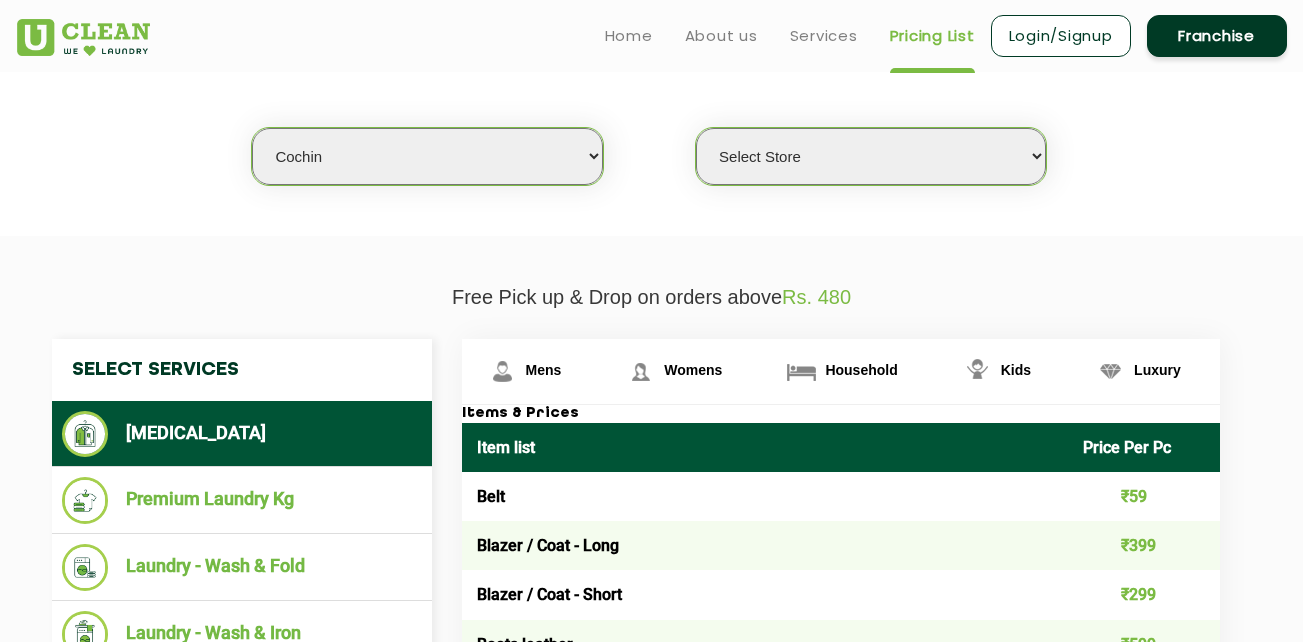 click on "We make Laundry affordable by charging you per kilo and not per piece. Our monthly package pricing keeps your budget in check   and saves you more money than doing it at home. Along with saving your money,  we save your time! Select city Aalo Agartala Agra Ahmedabad Akola Aligarh Alwar - UClean Select Amravati Aurangabad Ayodhya Bahadurgarh Bahraich Baleswar Baramulla Bareilly Barmer Barpeta Bathinda Belgaum Bengaluru Berhampur Bettiah Bhagalpur Bhilwara Bhiwadi Bhopal Bhubaneshwar Bidar Bikaner Bilaspur Bokaro Bongaigaon Chandigarh Chennai Chitrakoot Cochin Coimbatore Cooch Behar Coonoor Daman Danapur Darrang Daudnagar Dehradun Delhi Deoghar Dhanbad Dharwad Dhule Dibrugarh Digboi Dimapur Dindigul Duliajan Ellenabad Erode Faridabad Gandhidham Gandhinagar Garia Ghaziabad Goa Gohana Golaghat Gonda Gorakhpur Gurugram Guwahati Gwalior Haldwani Hamirpur Hanumangarh Haridwar Hingoli Hojai Howrah Hubli Hyderabad Imphal Indore Itanagar Jagdalpur Jagraon Jaipur Jaipur - Select Jammu Jamshedpur Jehanabad Jhansi Jodhpur" 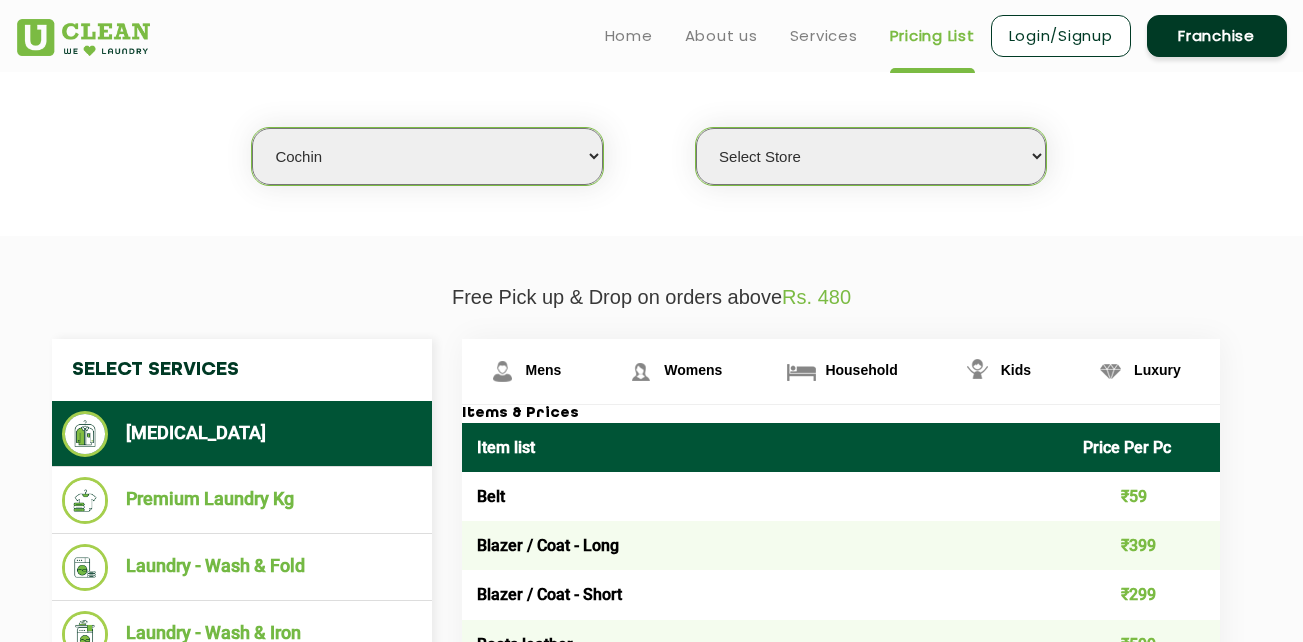 click on "Select Store UClean Kadavanthara UClean Ernakulam UClean Vytilla" at bounding box center (871, 156) 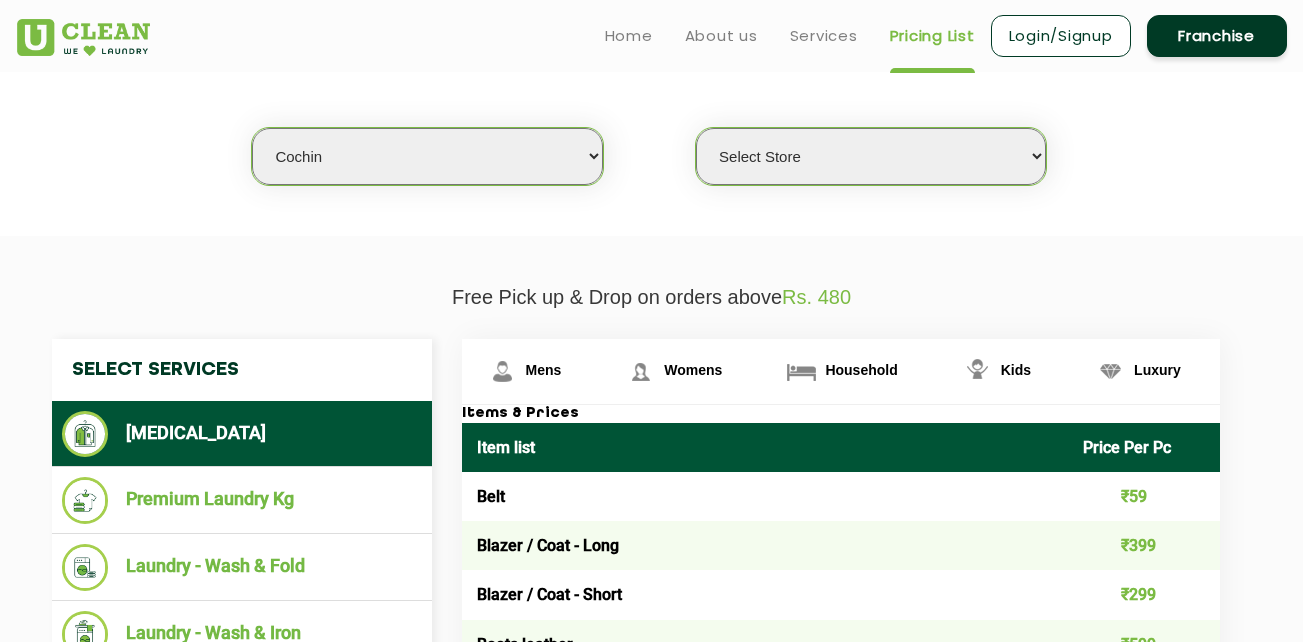 select on "551" 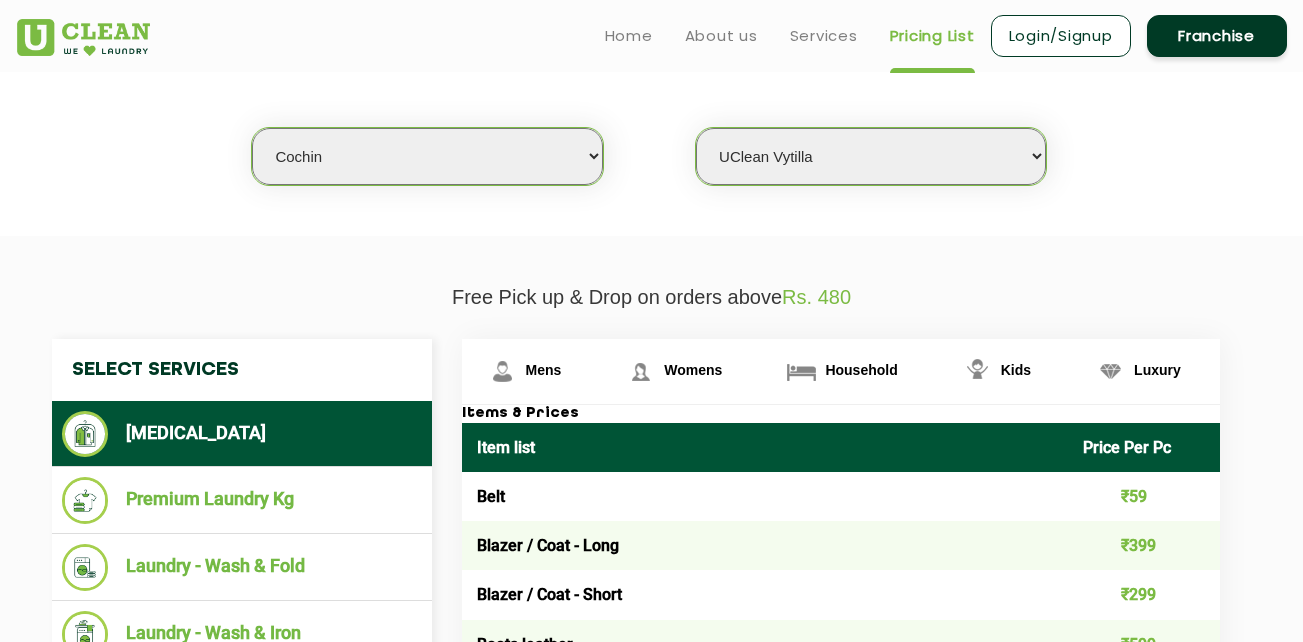 click on "Select Store UClean Kadavanthara UClean Ernakulam UClean Vytilla" at bounding box center (871, 156) 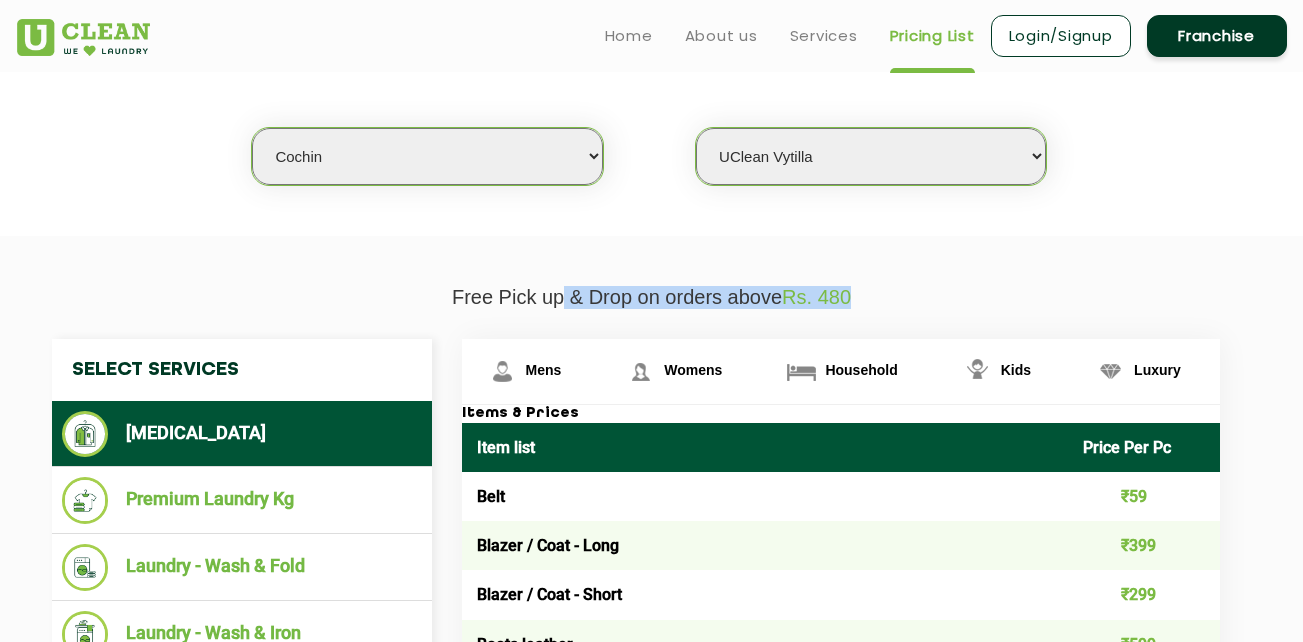 drag, startPoint x: 565, startPoint y: 299, endPoint x: 867, endPoint y: 290, distance: 302.13406 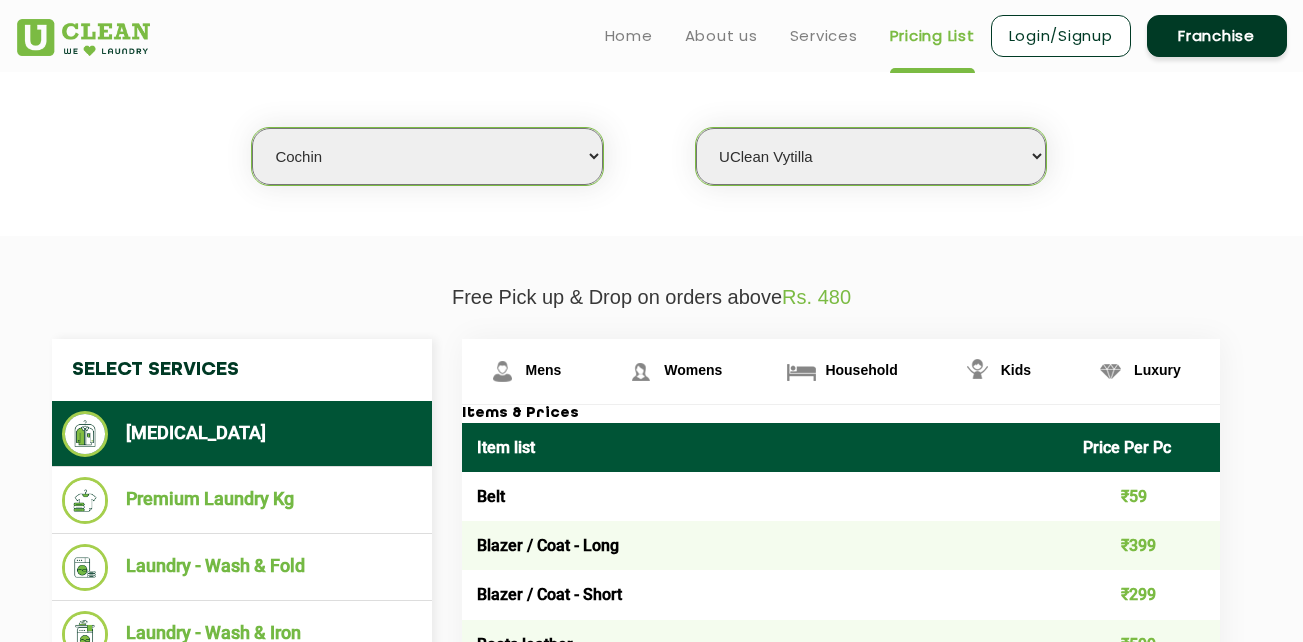 click on "Free Pick up & Drop on orders above  Rs. 480  Select Services Dry Cleaning  Premium Laundry Kg  Laundry - Wash & Fold  Laundry - Wash & Iron  Steam Press  Mens Womens Household Kids Luxury Items & Prices Item list Price Per Pc Belt ₹59 Blazer / Coat - Long ₹399 Blazer / Coat - Short ₹299 Boots leather ₹599 Cap ( Casual / Woolen ) ₹99 Combo - Shirt and Pant ₹149 Dhoti / Lungi ( Silk ) ₹119 Dhoti Heavy ₹167 Dhoti Normal ₹107 Formal and Casual Trousers / Pants ₹109 Gloves ( Leather ) ₹365 Gloves ( Woolen ) ₹65 Handkerchief ₹25 Hats ₹125 Indo Western ₹696 Jacket -  Faux fur Long ₹899 Jacket -  Faux fur Short ₹799 Jacket Leather ₹799 Jacket Normal Long ₹249 Jacket Normal Short ₹199 Jacket Puffer Long ₹399 Jacket Puffer Short ₹299 Jacket Rexine ₹299 Jeans ₹109 Joggers ₹179 Kurta ( Cotton ) ₹159 Kurta ( Silk ) ₹199 Kurta Heavy ₹229 Kurta Payjama ( Heavy ) ₹349 Kurta Payjama ( Light ) ₹199 Muffler ( Woolen / Pashmina ) ₹219 Pagdi ₹155 ₹299 ₹249 ₹29" 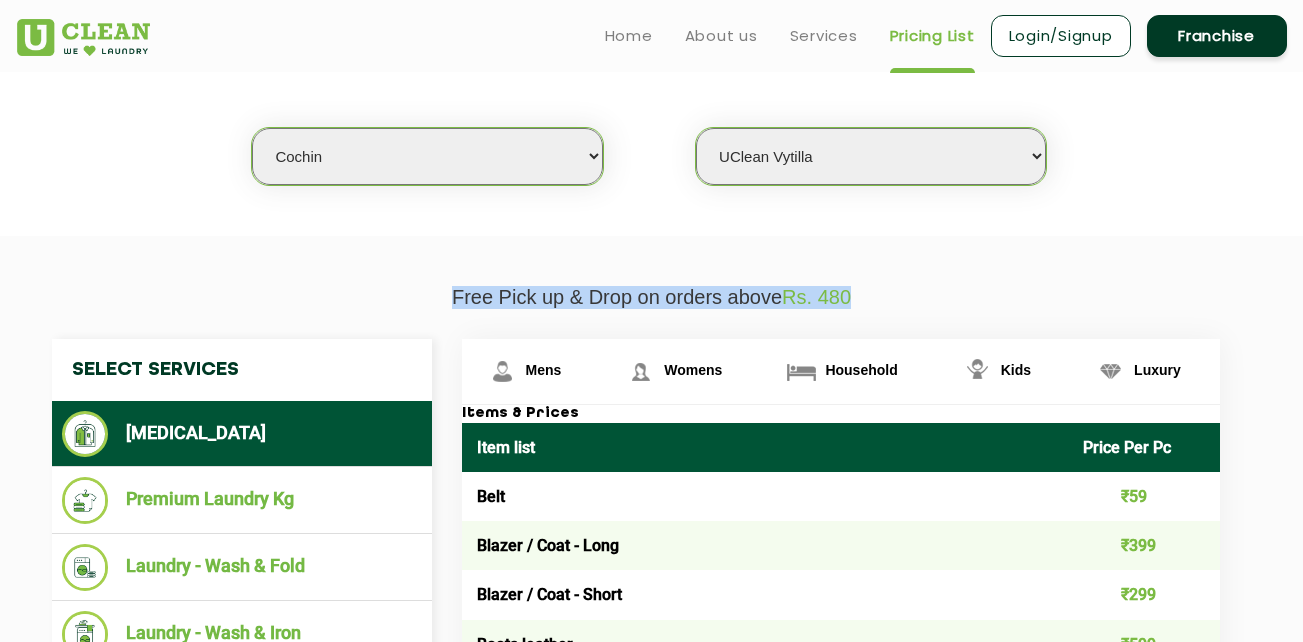 drag, startPoint x: 433, startPoint y: 293, endPoint x: 897, endPoint y: 286, distance: 464.0528 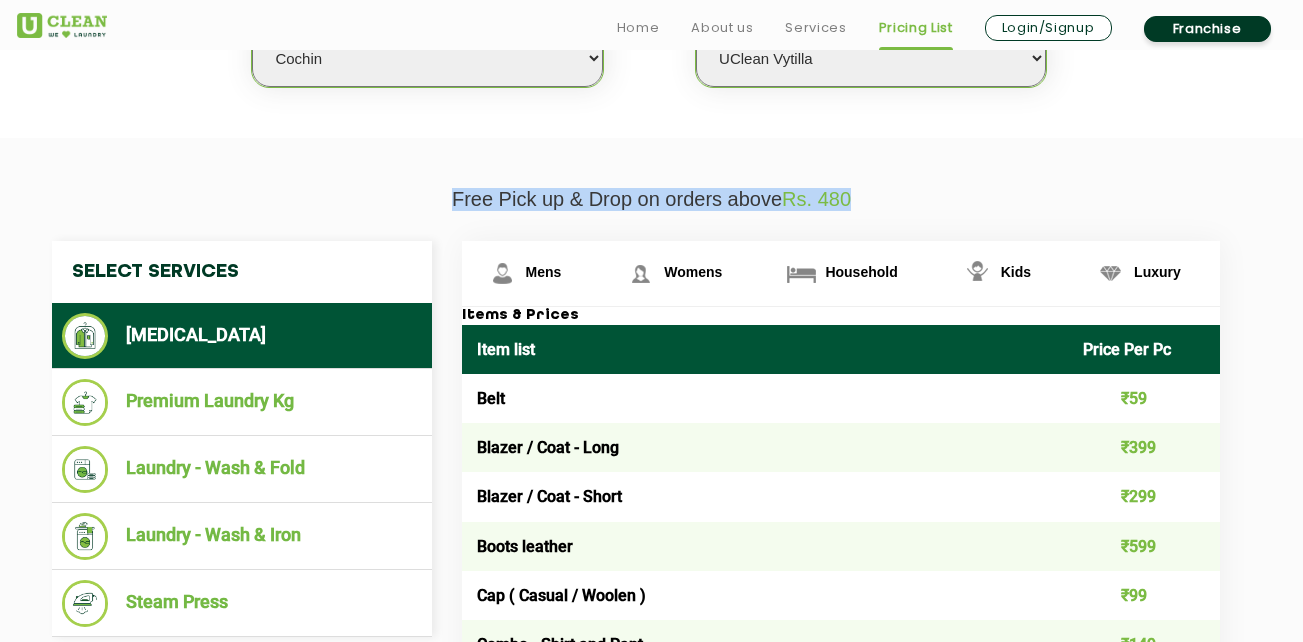 scroll, scrollTop: 800, scrollLeft: 0, axis: vertical 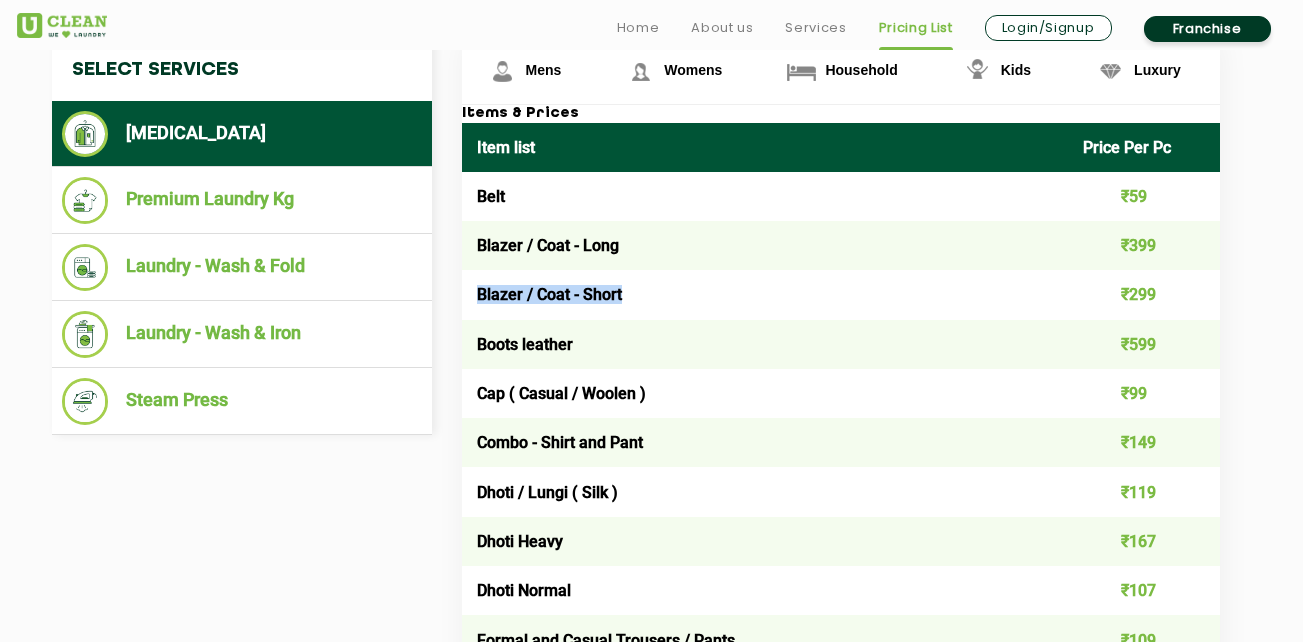 drag, startPoint x: 1160, startPoint y: 252, endPoint x: 869, endPoint y: 294, distance: 294.01532 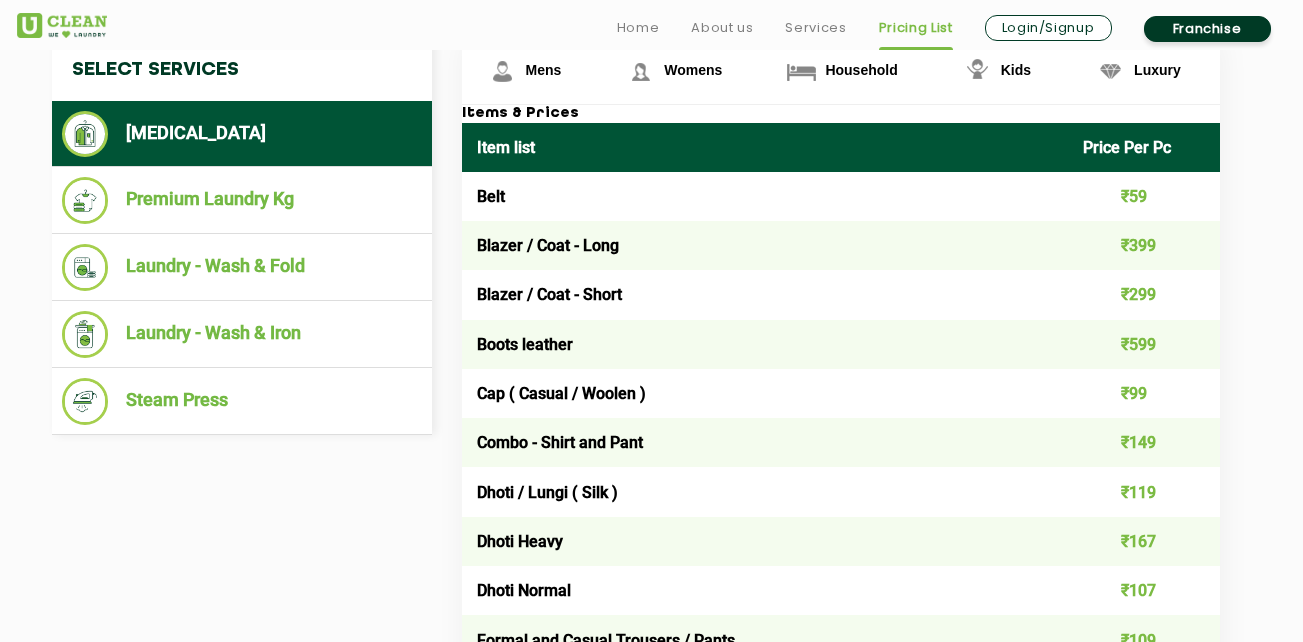 drag, startPoint x: 869, startPoint y: 294, endPoint x: 762, endPoint y: 421, distance: 166.06625 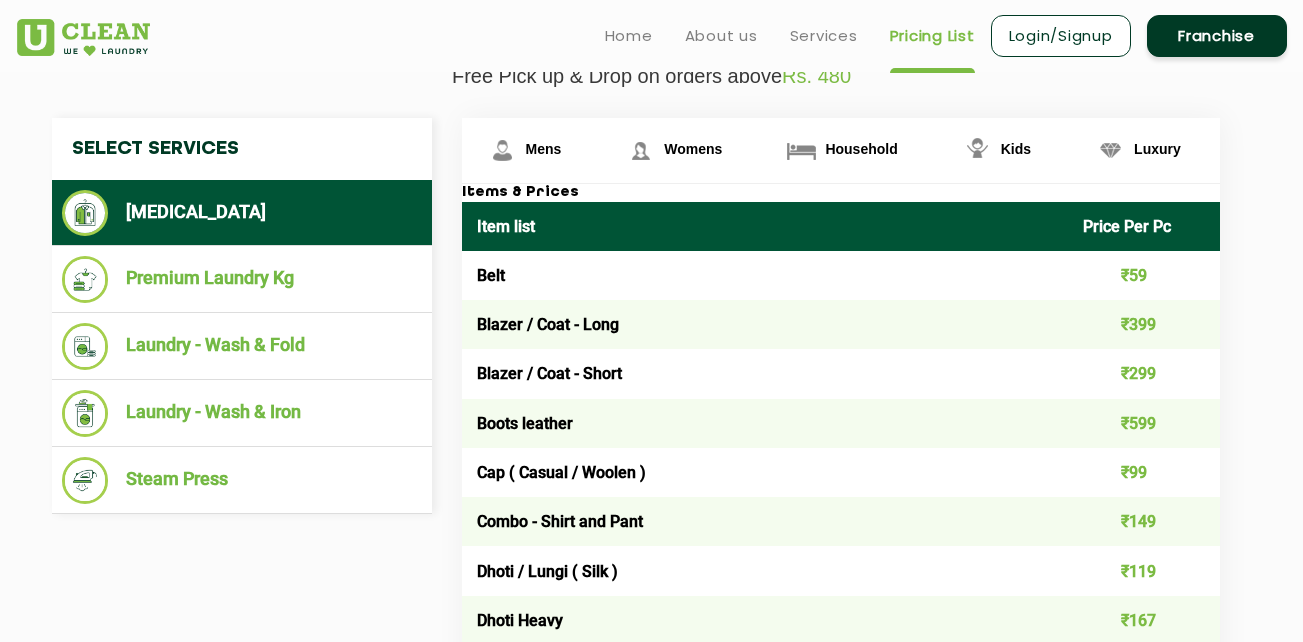 scroll, scrollTop: 500, scrollLeft: 0, axis: vertical 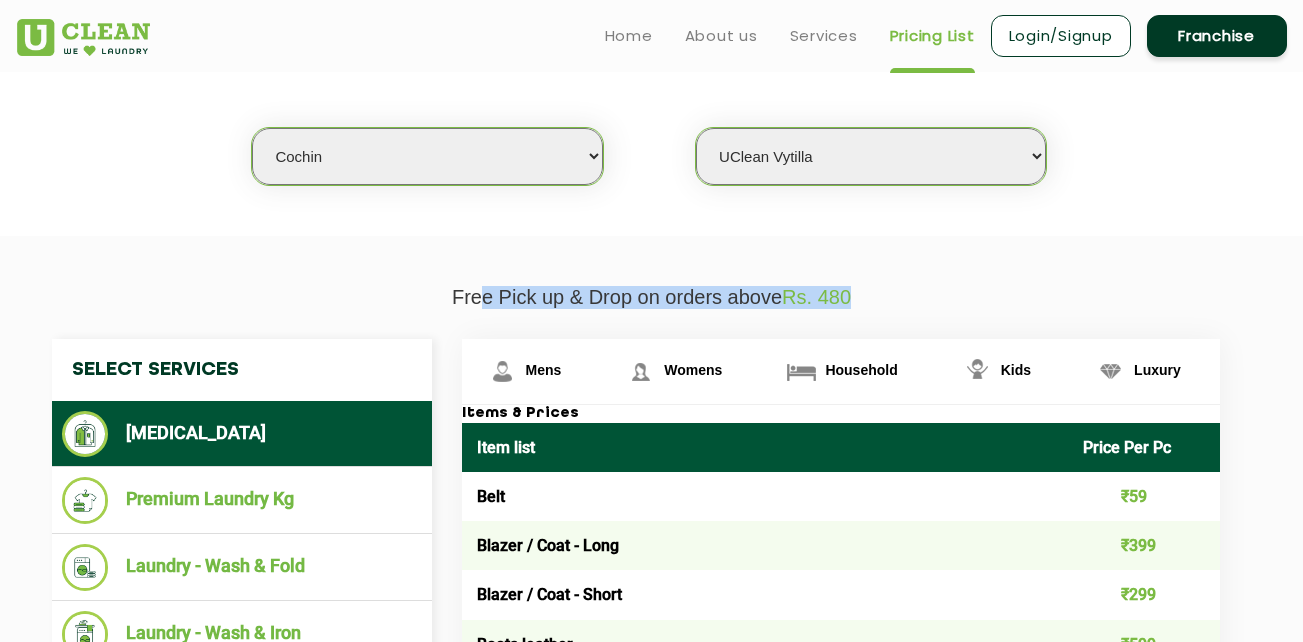 drag, startPoint x: 854, startPoint y: 293, endPoint x: 895, endPoint y: 286, distance: 41.59327 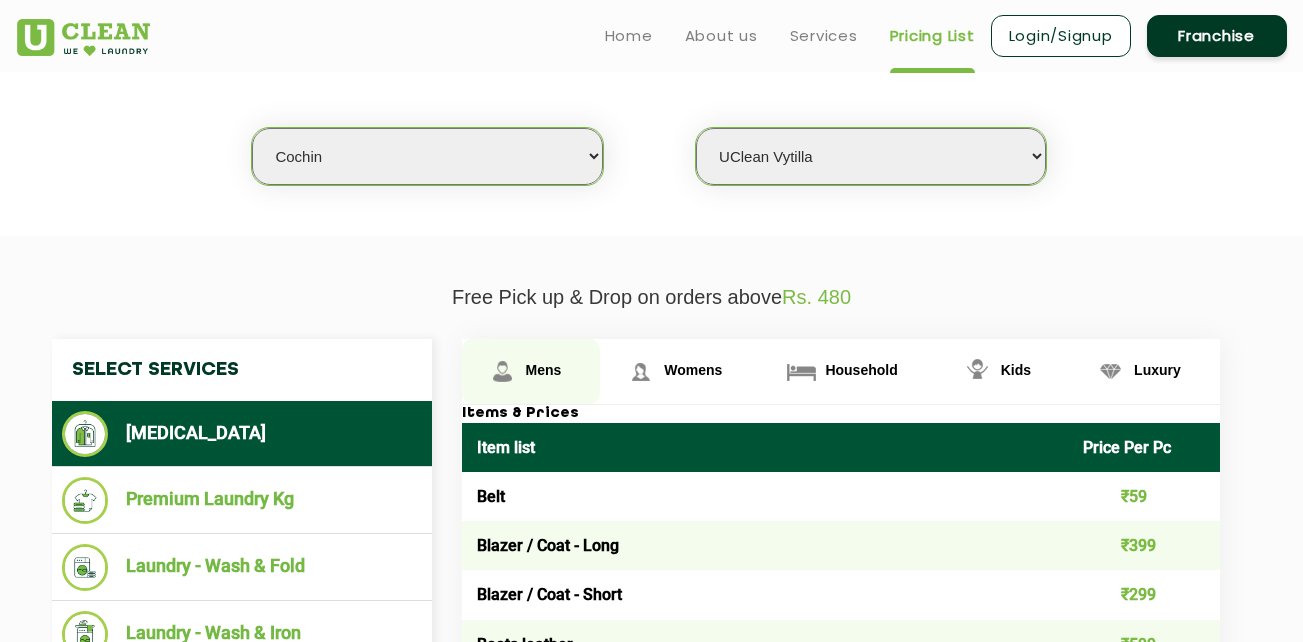 click at bounding box center (502, 371) 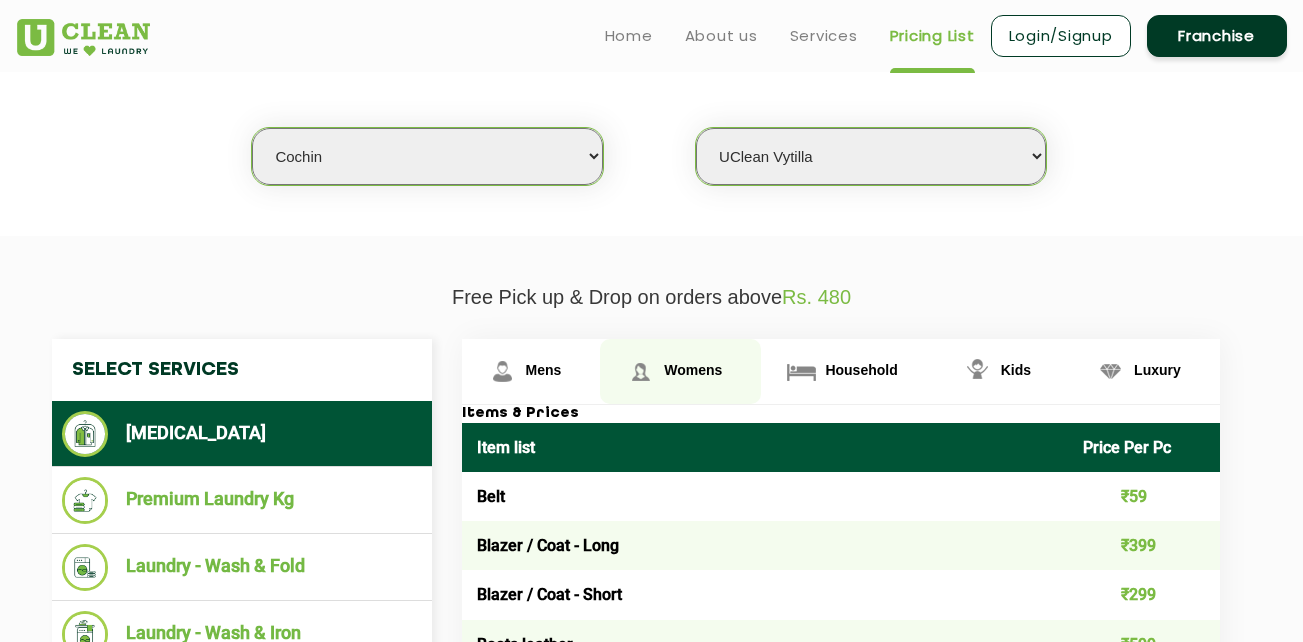 click on "Womens" at bounding box center [544, 370] 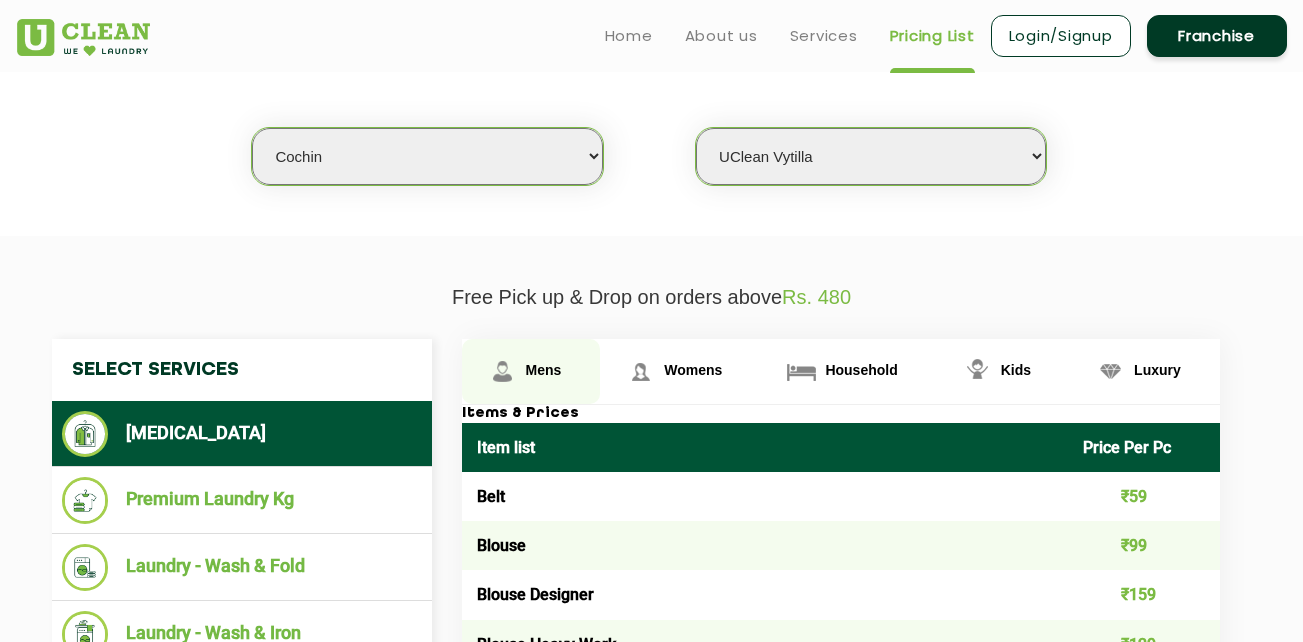 click on "Mens" at bounding box center [544, 370] 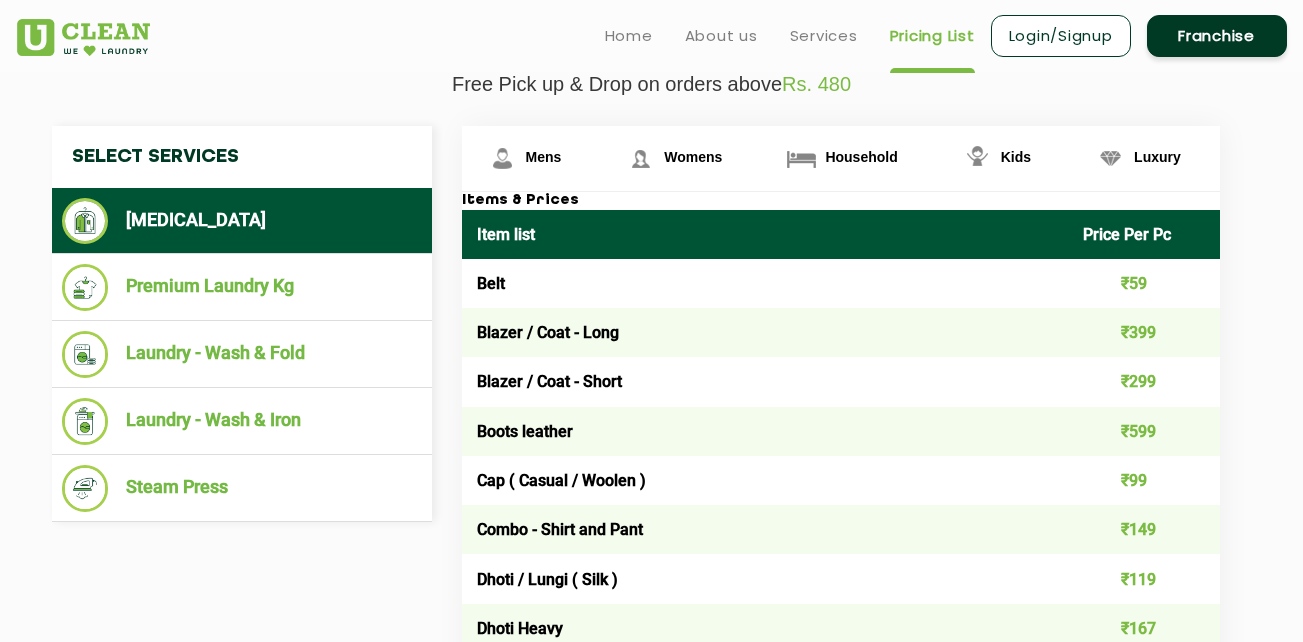 scroll, scrollTop: 700, scrollLeft: 0, axis: vertical 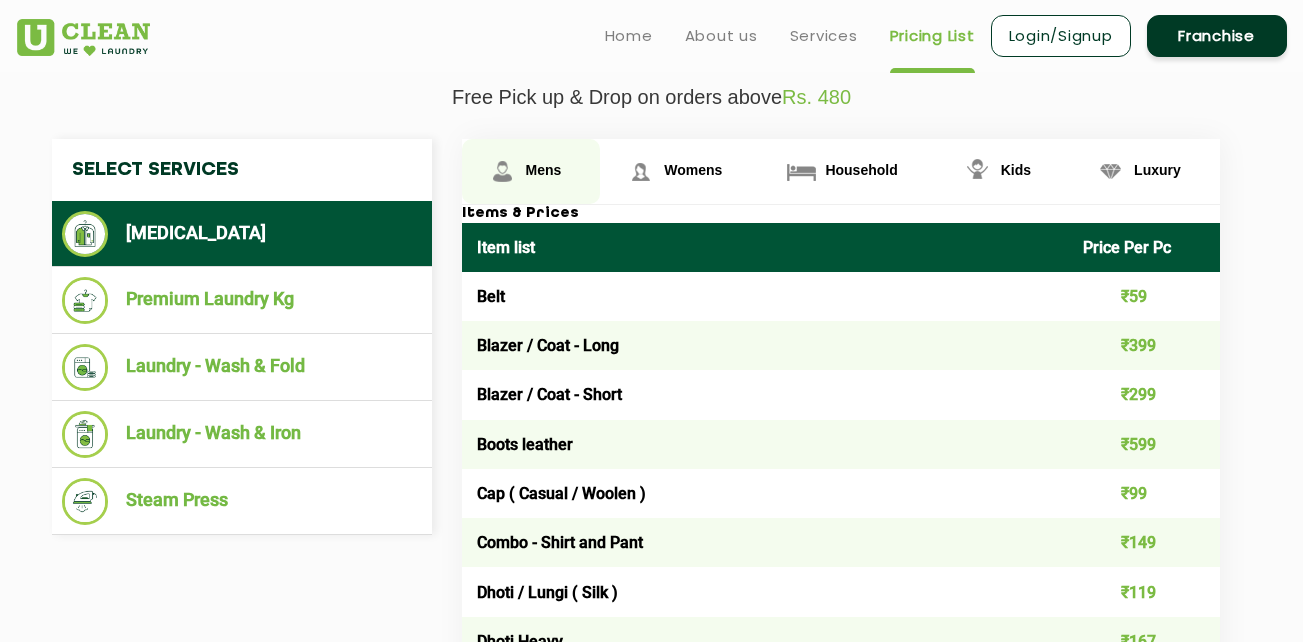 click on "Mens" at bounding box center (544, 170) 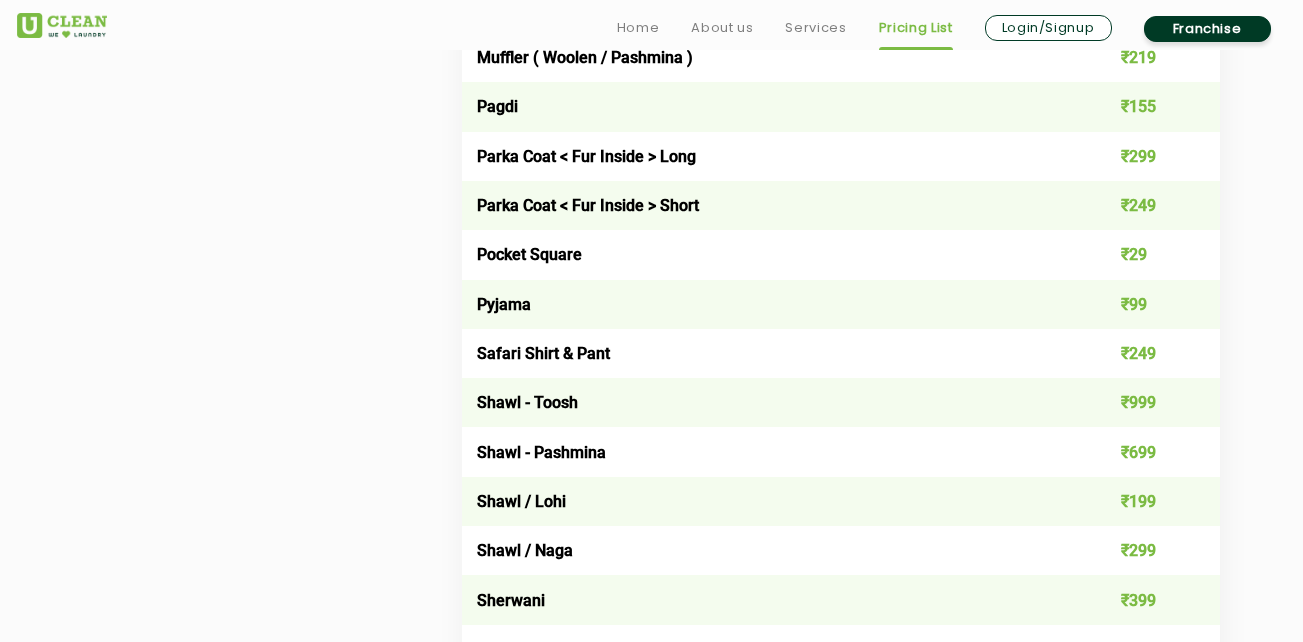 scroll, scrollTop: 2500, scrollLeft: 0, axis: vertical 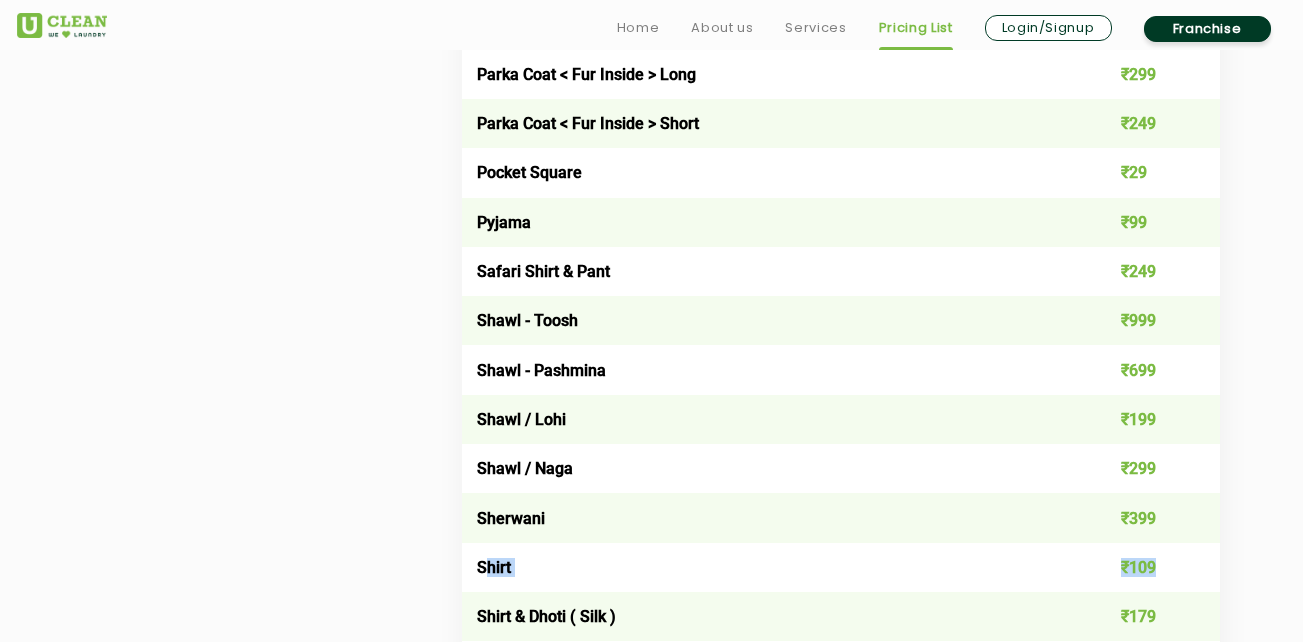 drag, startPoint x: 486, startPoint y: 556, endPoint x: 1156, endPoint y: 571, distance: 670.1679 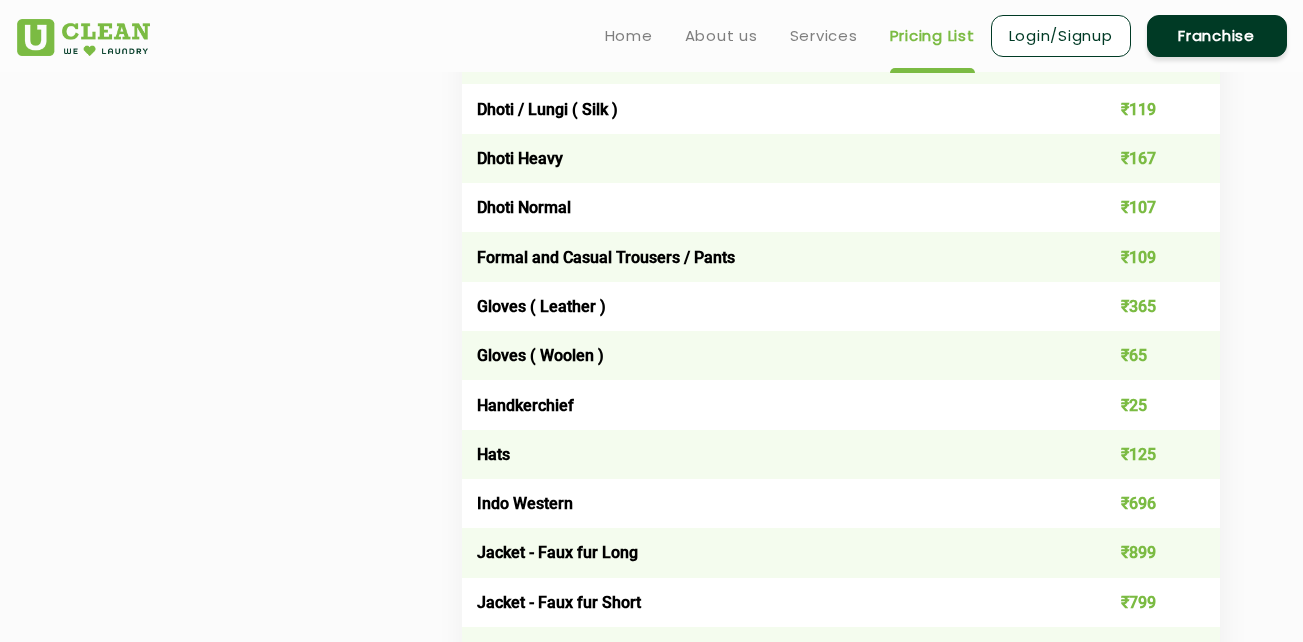 scroll, scrollTop: 600, scrollLeft: 0, axis: vertical 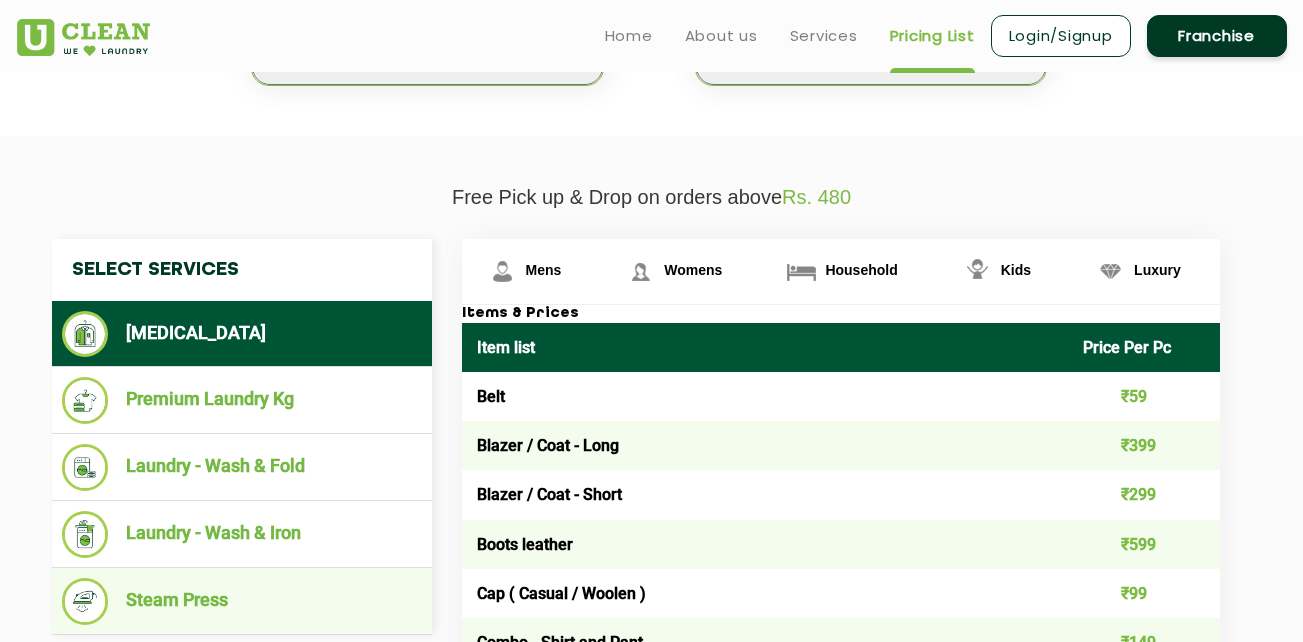 click on "Steam Press" at bounding box center (242, 601) 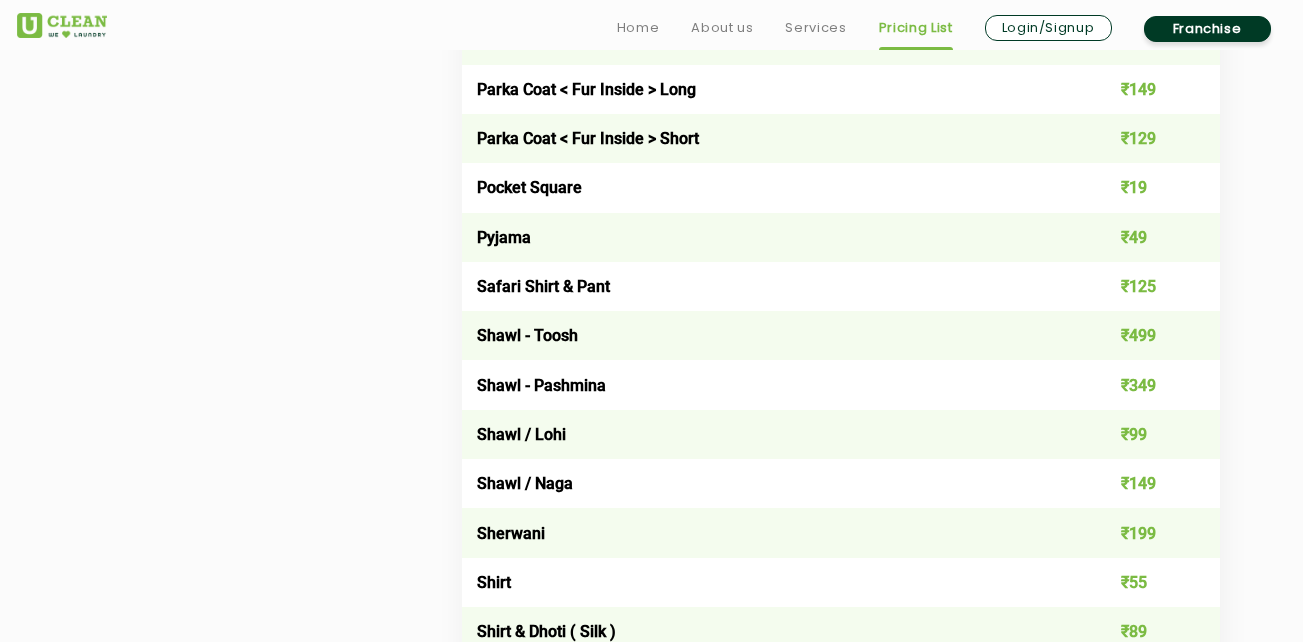 scroll, scrollTop: 2600, scrollLeft: 0, axis: vertical 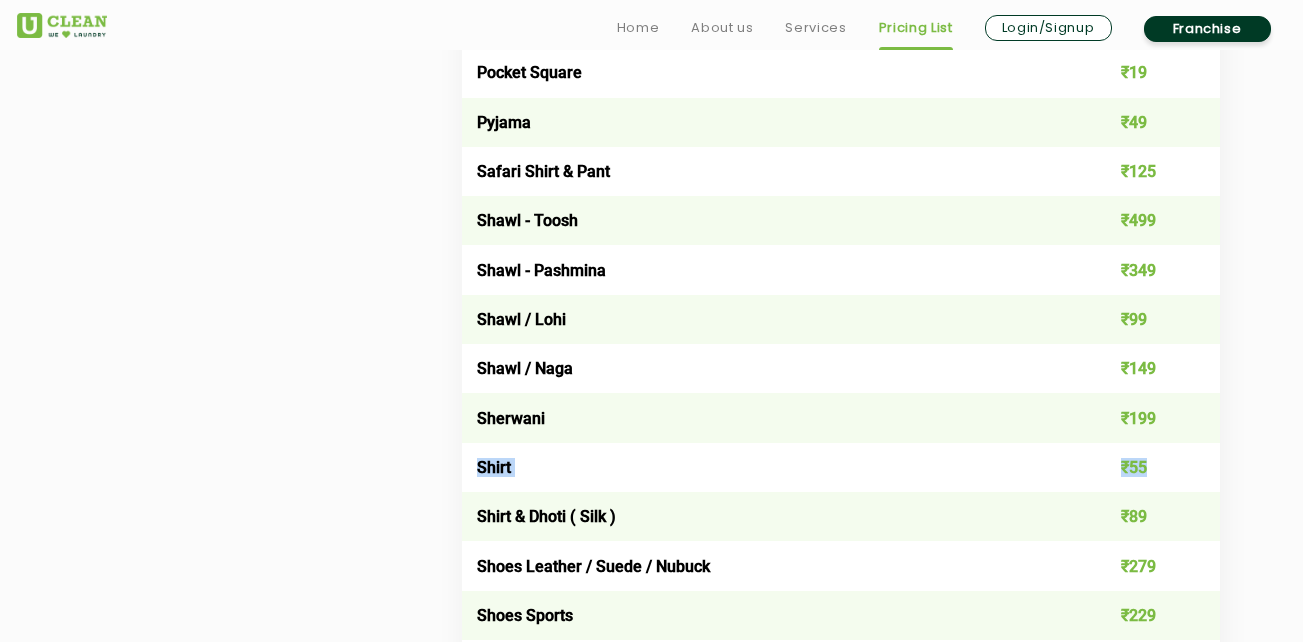drag, startPoint x: 479, startPoint y: 469, endPoint x: 1184, endPoint y: 478, distance: 705.05743 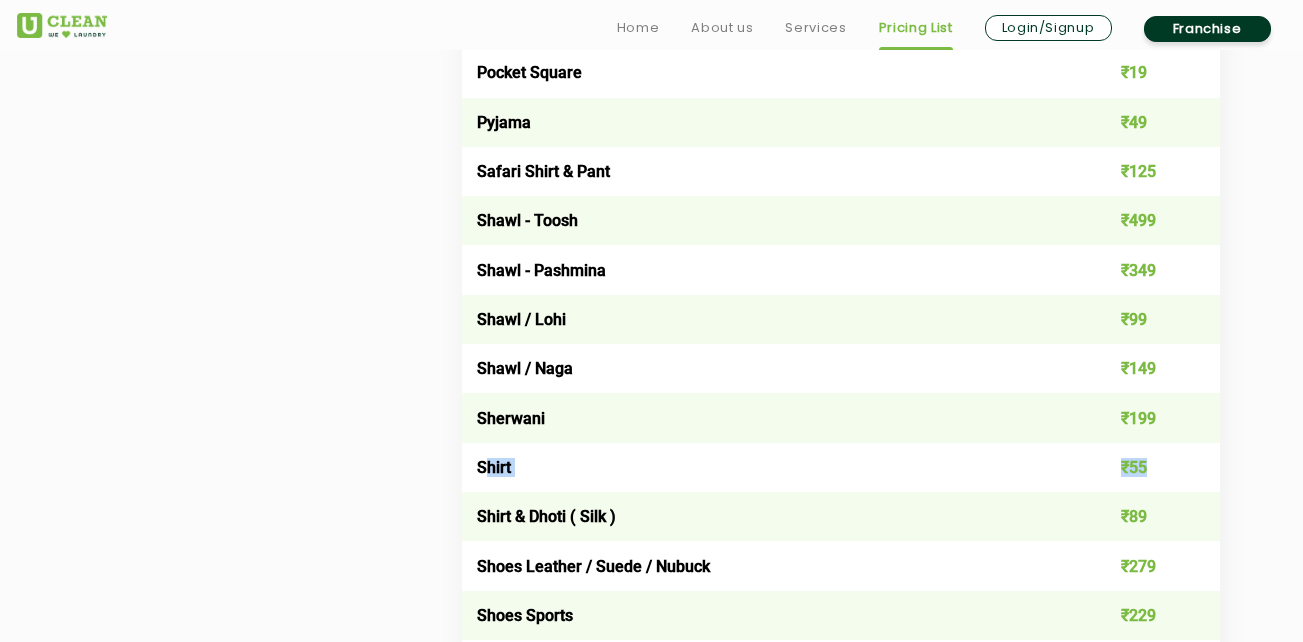 drag, startPoint x: 482, startPoint y: 466, endPoint x: 1157, endPoint y: 470, distance: 675.01184 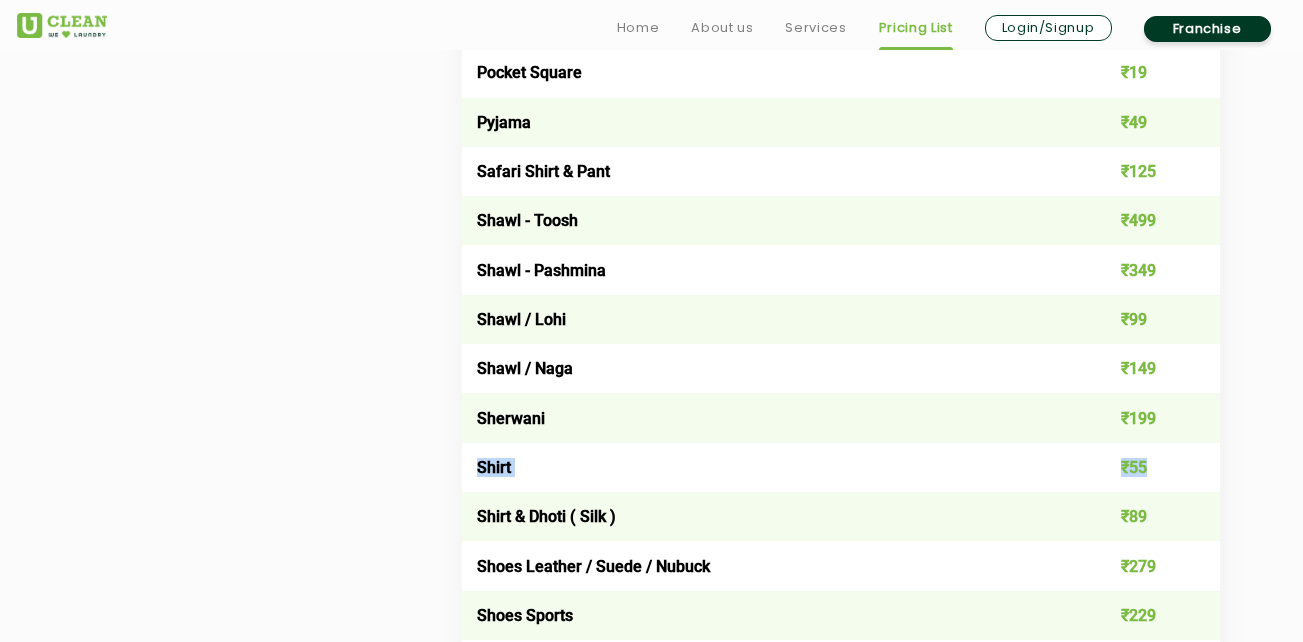 drag, startPoint x: 476, startPoint y: 465, endPoint x: 1153, endPoint y: 463, distance: 677.0029 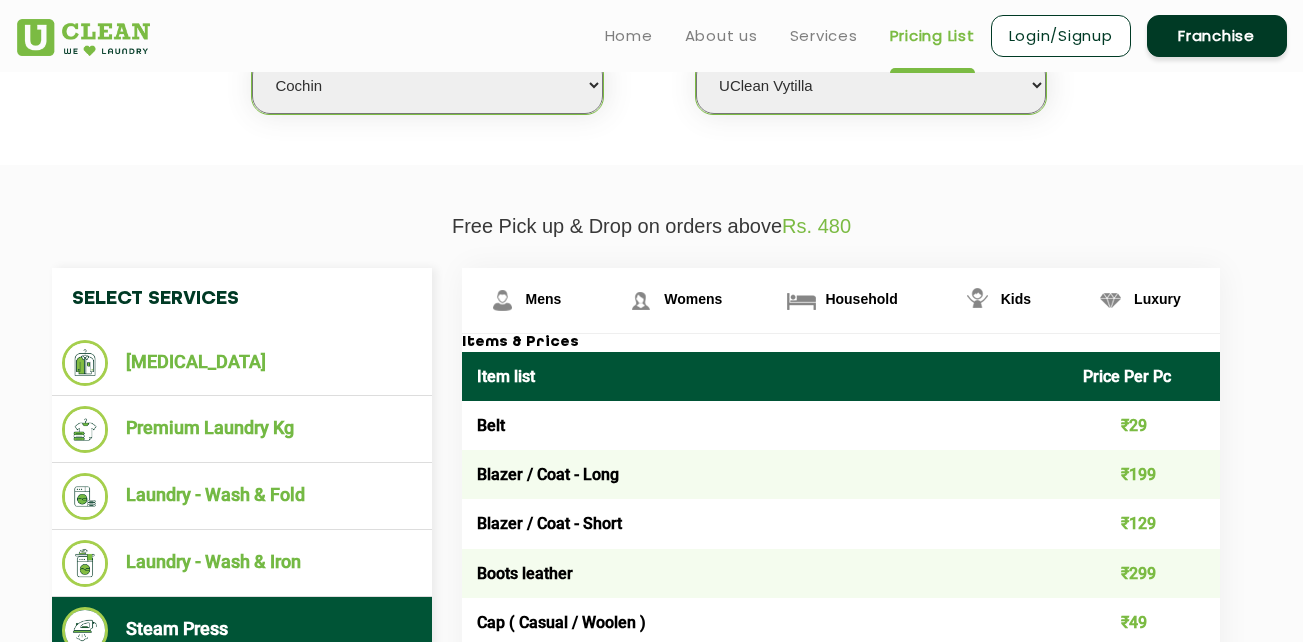 scroll, scrollTop: 700, scrollLeft: 0, axis: vertical 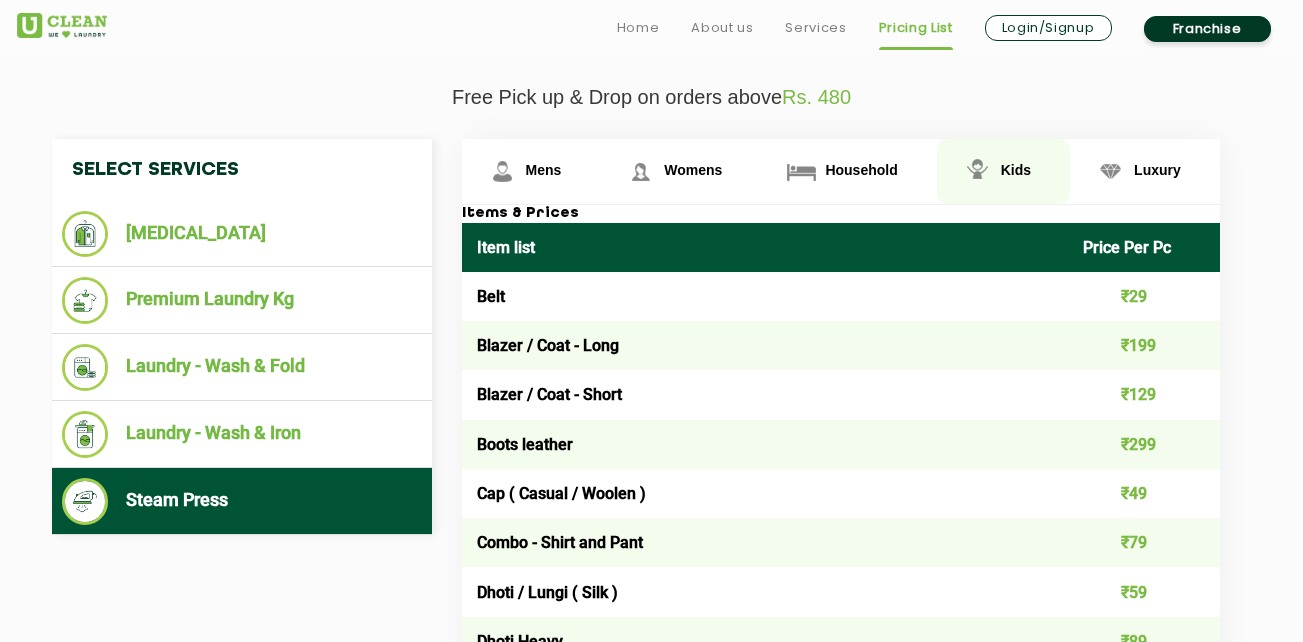 click on "Kids" at bounding box center [531, 171] 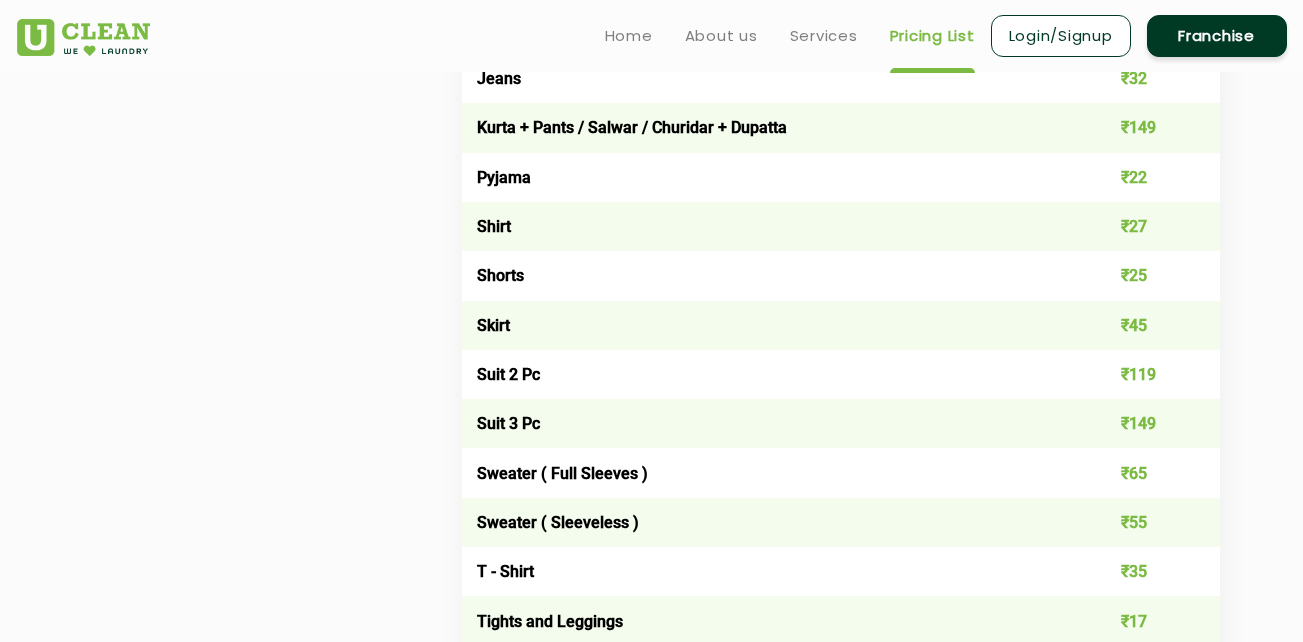 scroll, scrollTop: 1600, scrollLeft: 0, axis: vertical 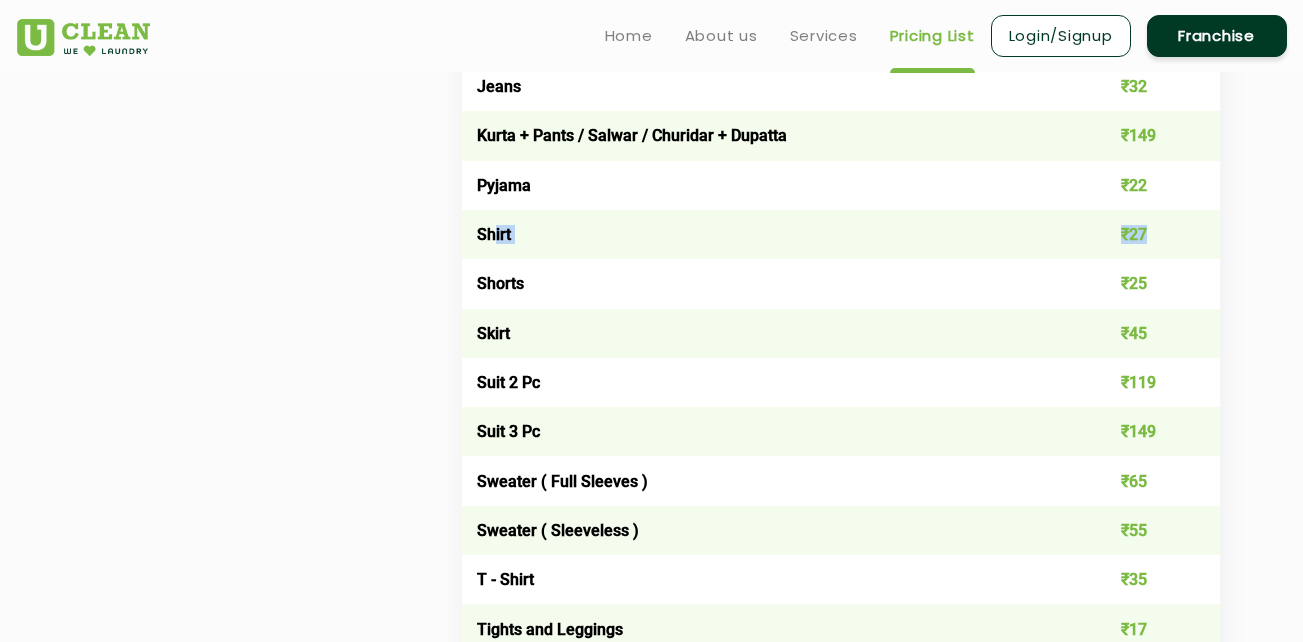 drag, startPoint x: 492, startPoint y: 232, endPoint x: 1189, endPoint y: 225, distance: 697.03516 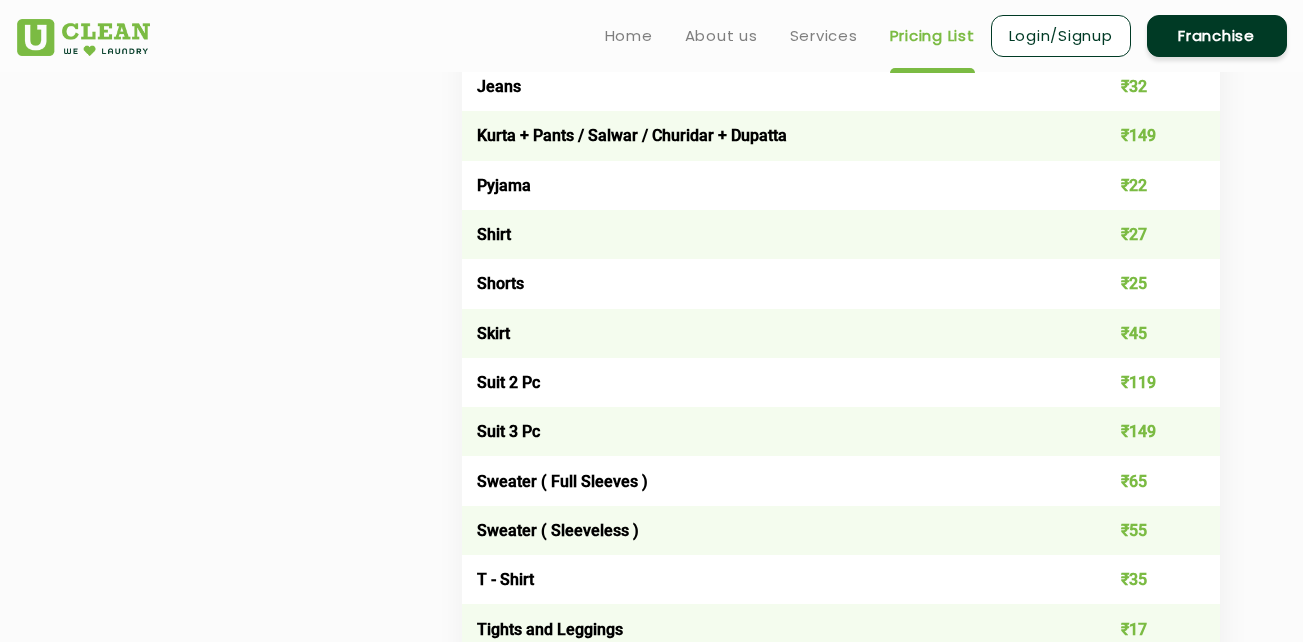 drag, startPoint x: 1189, startPoint y: 225, endPoint x: 738, endPoint y: 271, distance: 453.3398 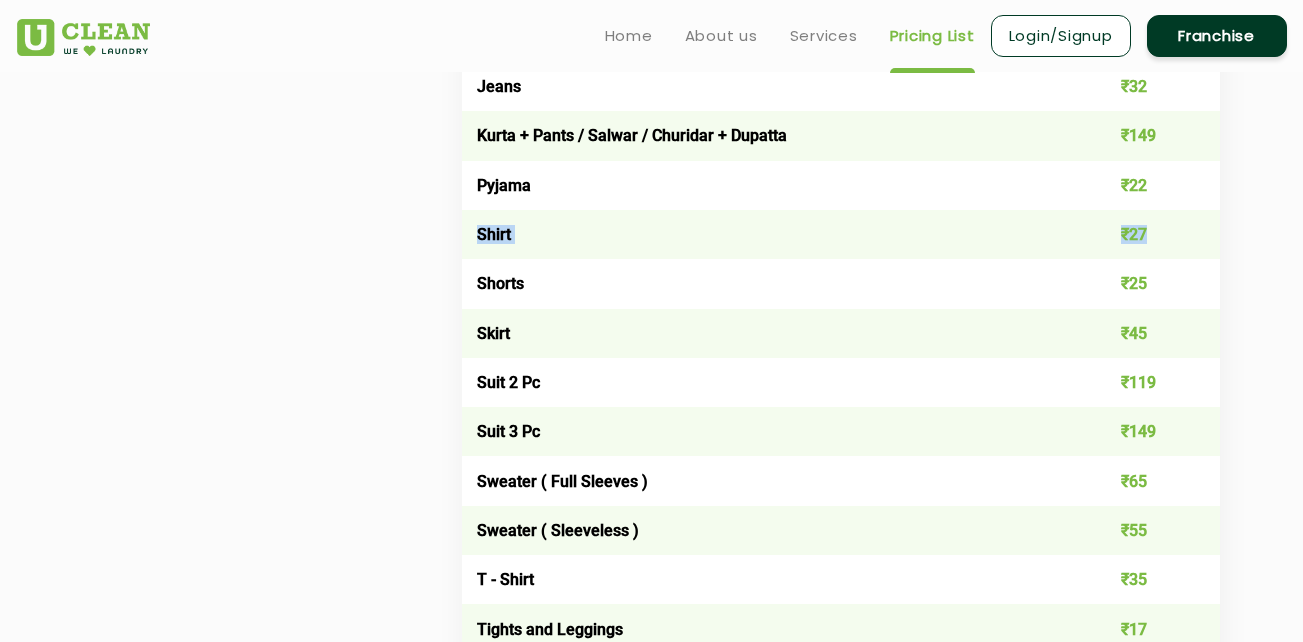 drag, startPoint x: 481, startPoint y: 238, endPoint x: 1158, endPoint y: 219, distance: 677.26654 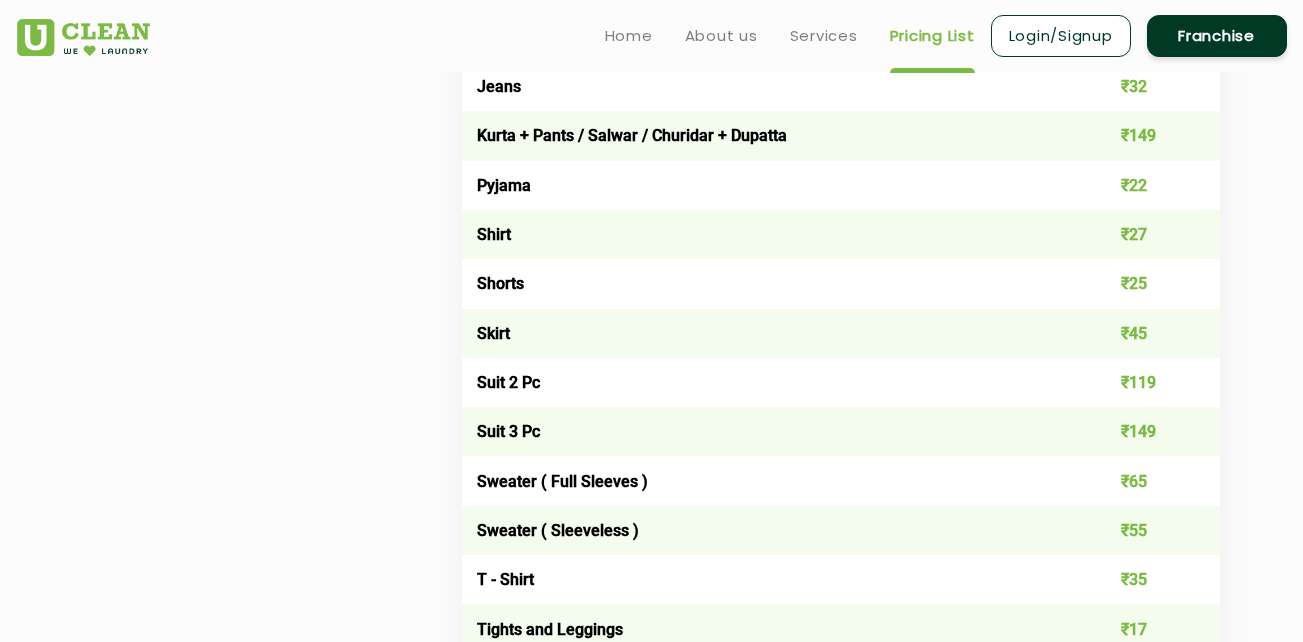 drag, startPoint x: 1158, startPoint y: 219, endPoint x: 918, endPoint y: 265, distance: 244.36858 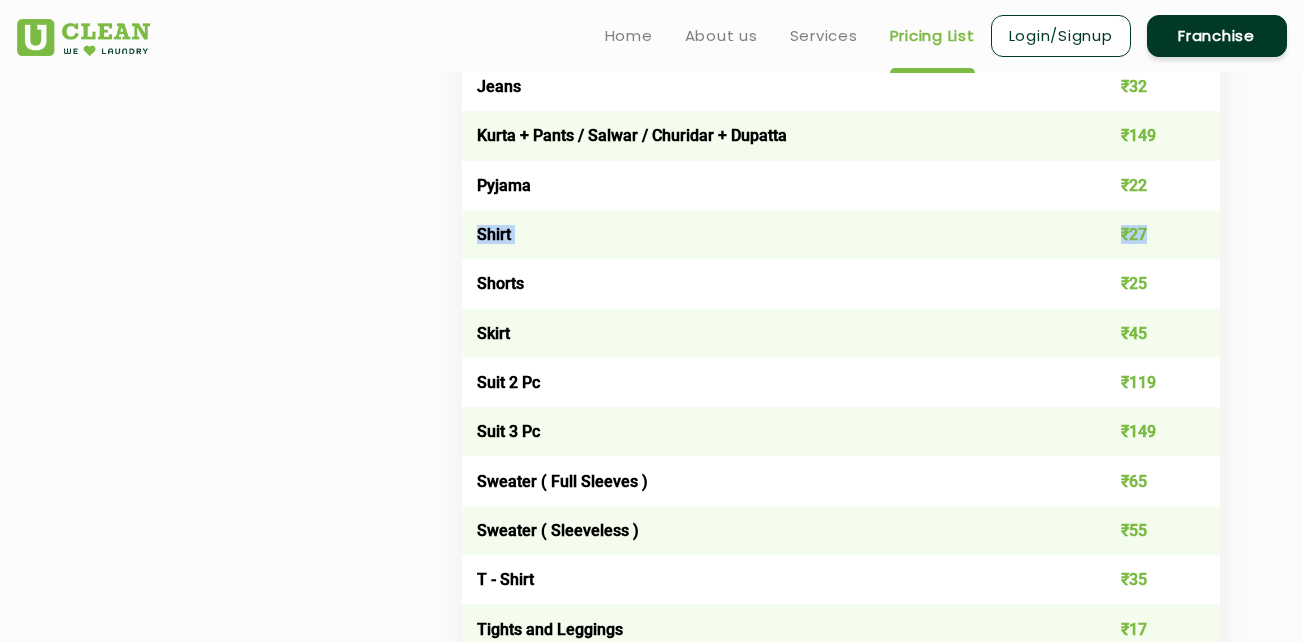 drag, startPoint x: 1171, startPoint y: 234, endPoint x: 477, endPoint y: 243, distance: 694.05835 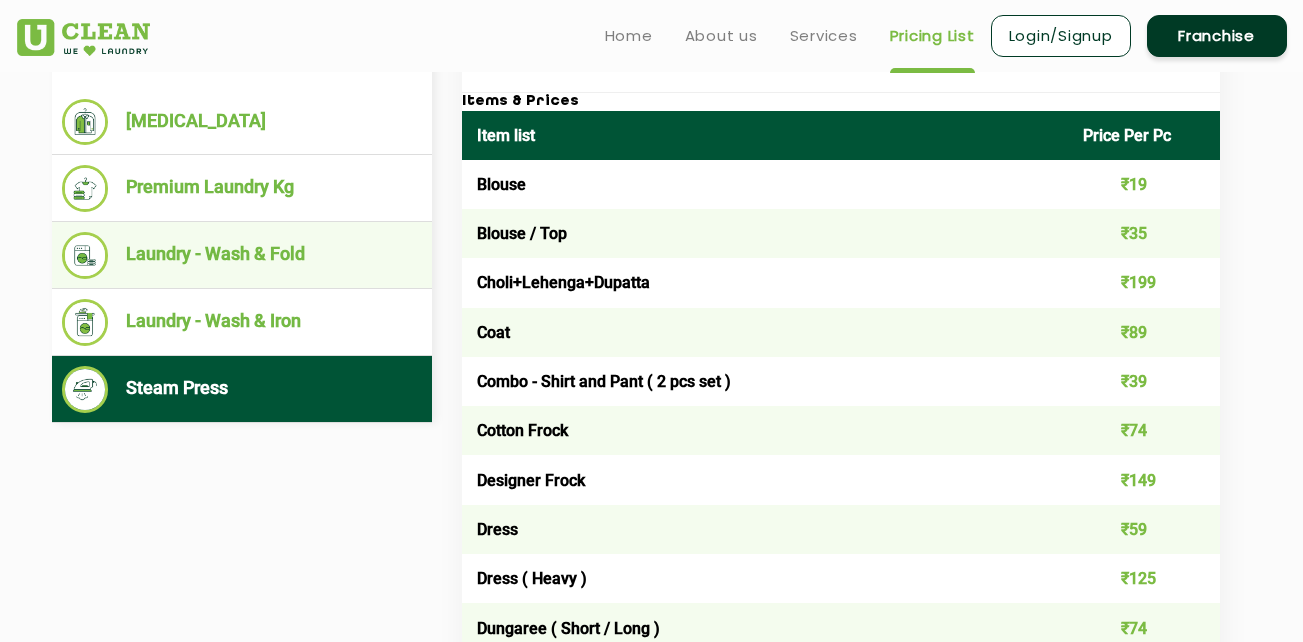 scroll, scrollTop: 700, scrollLeft: 0, axis: vertical 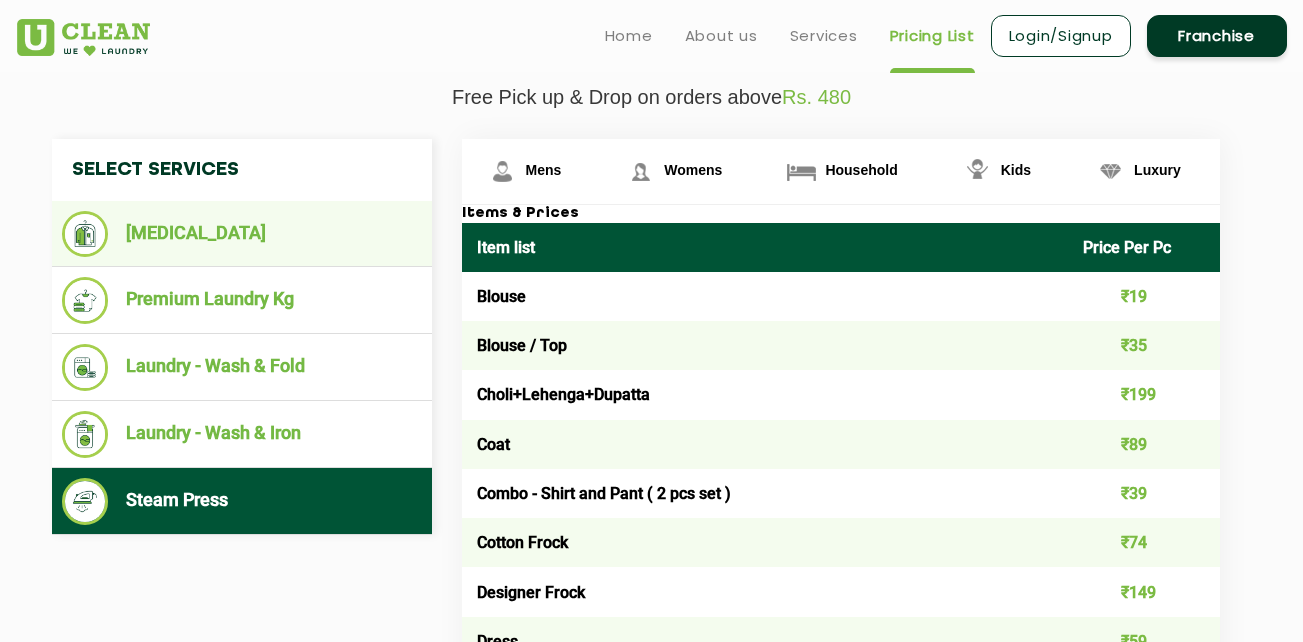 click on "[MEDICAL_DATA]" at bounding box center (242, 234) 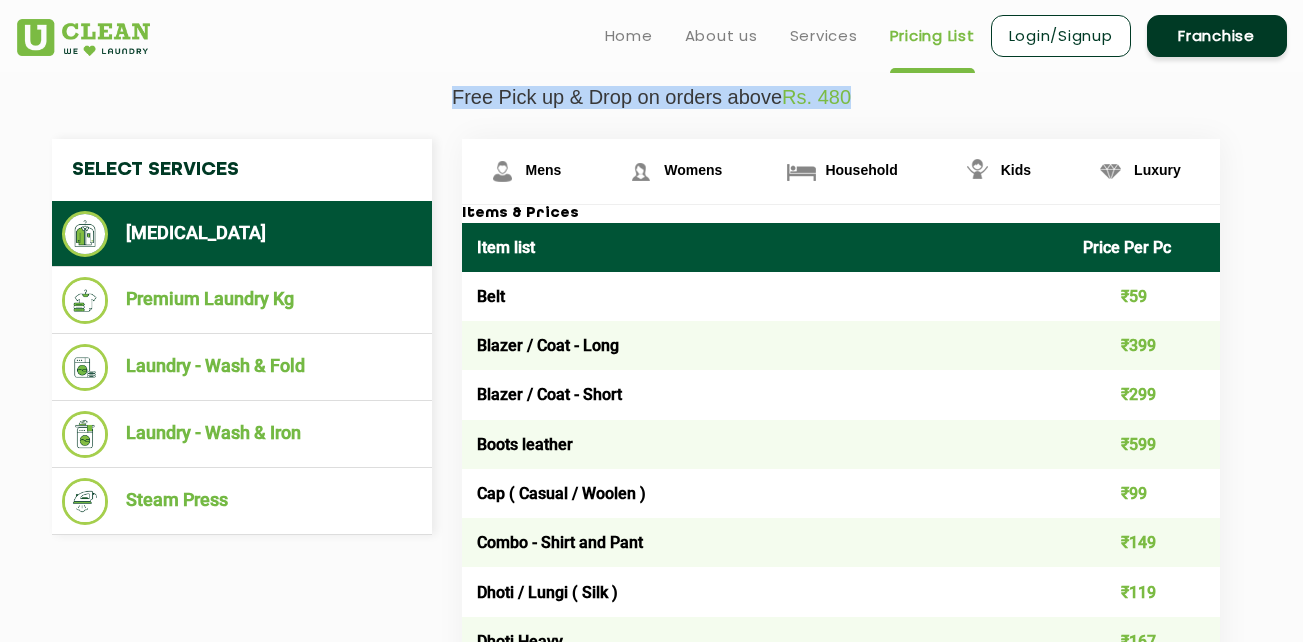 drag, startPoint x: 881, startPoint y: 93, endPoint x: 426, endPoint y: 94, distance: 455.0011 